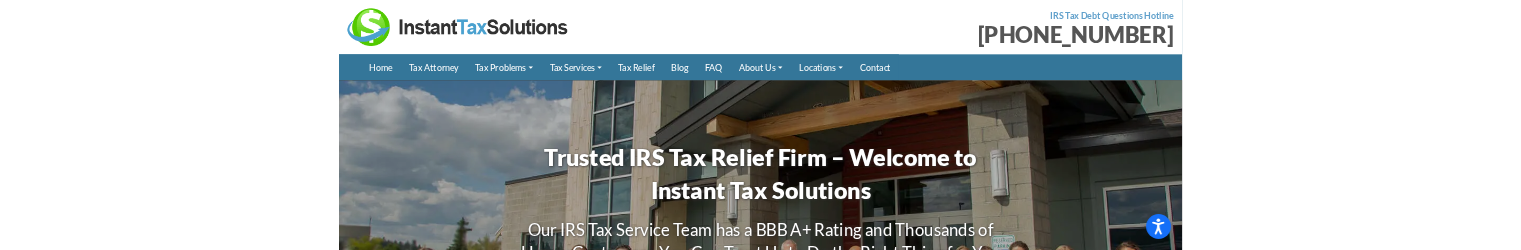 scroll, scrollTop: 0, scrollLeft: 0, axis: both 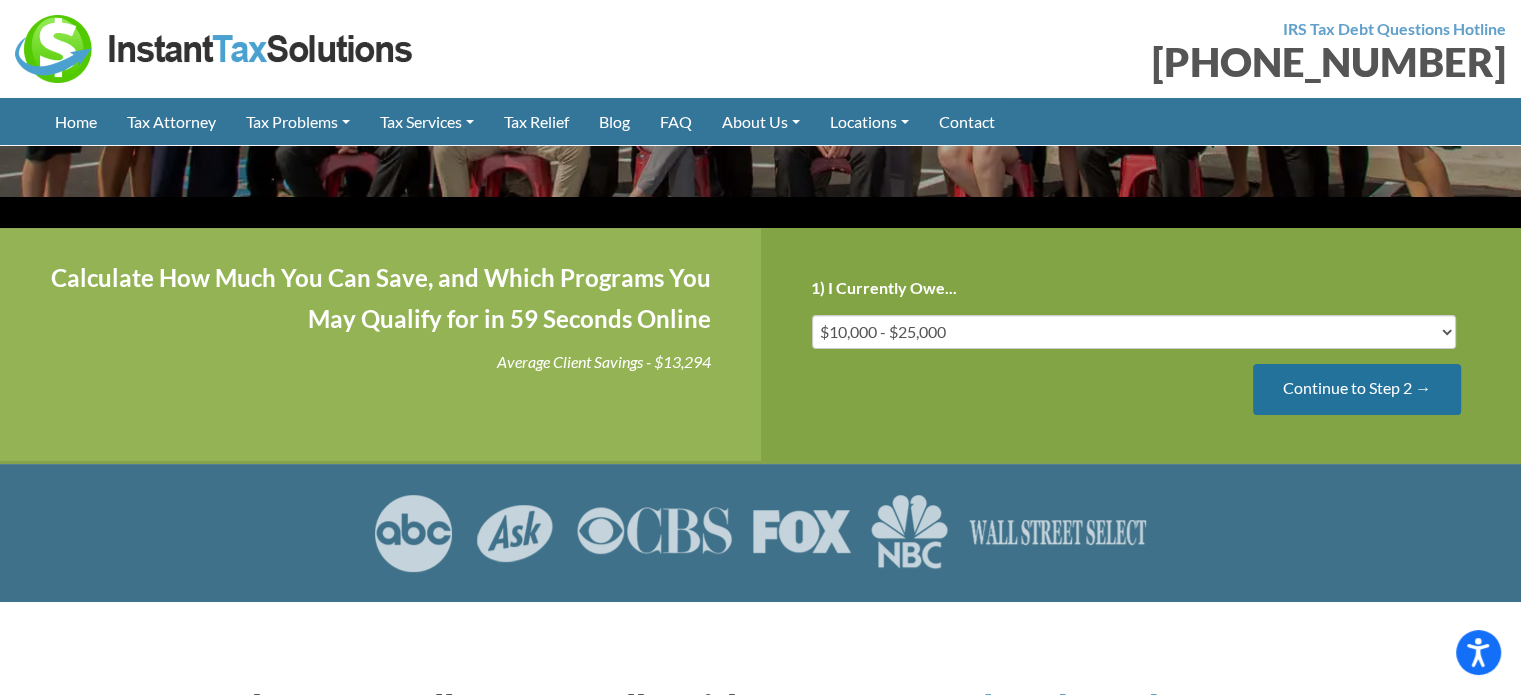 click on "Continue to Step 2 →" at bounding box center (1357, 389) 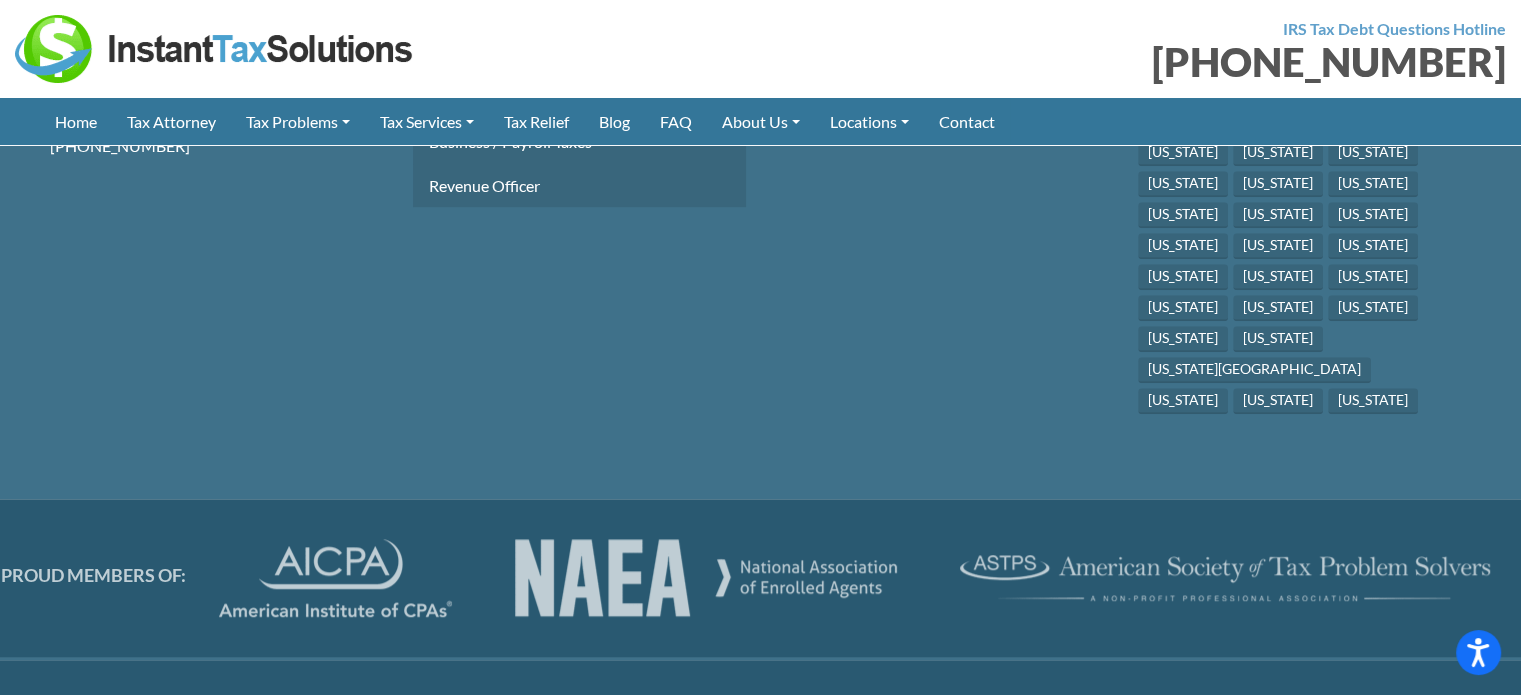 scroll, scrollTop: 9255, scrollLeft: 0, axis: vertical 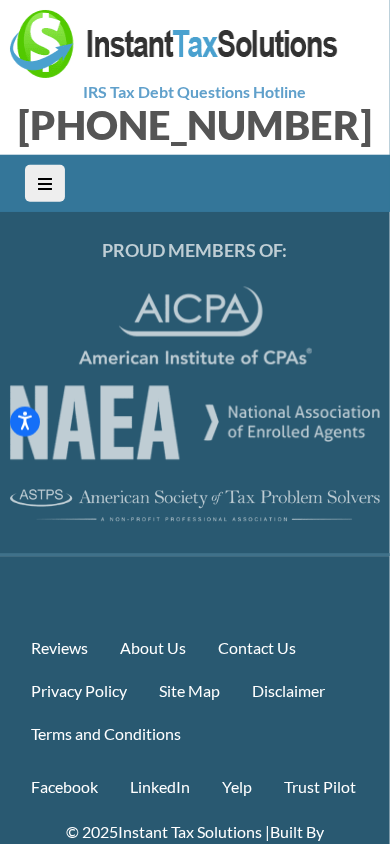 click at bounding box center (45, 183) 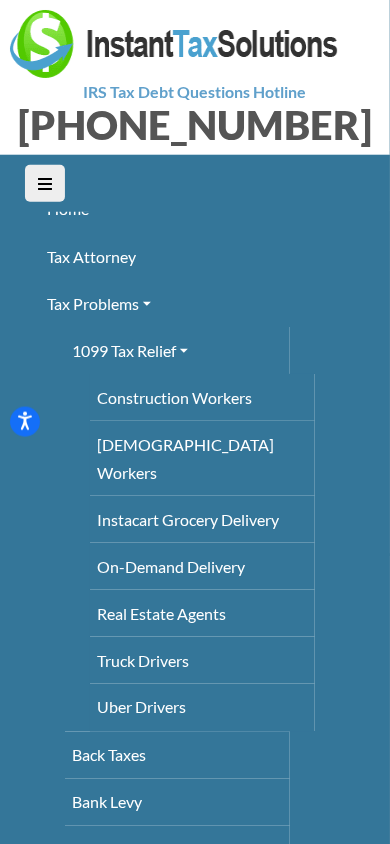 scroll, scrollTop: 0, scrollLeft: 0, axis: both 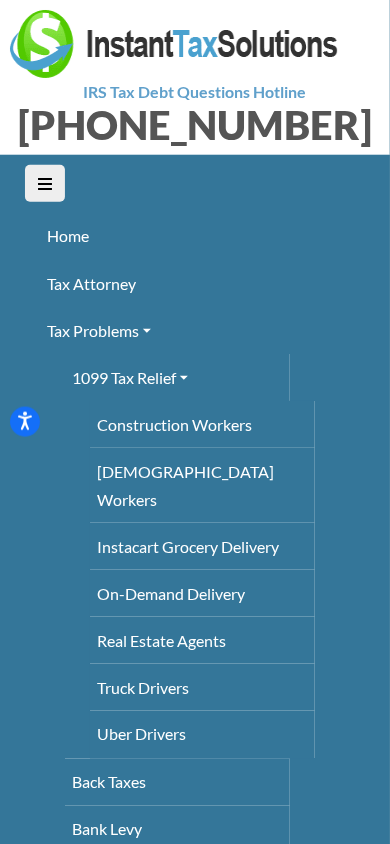 click at bounding box center (45, 183) 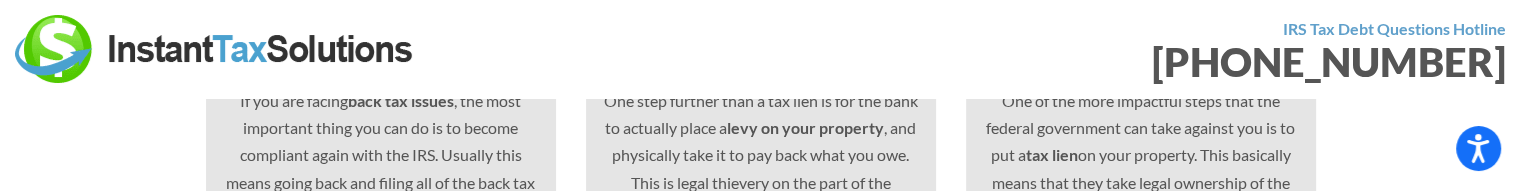 scroll, scrollTop: 5326, scrollLeft: 0, axis: vertical 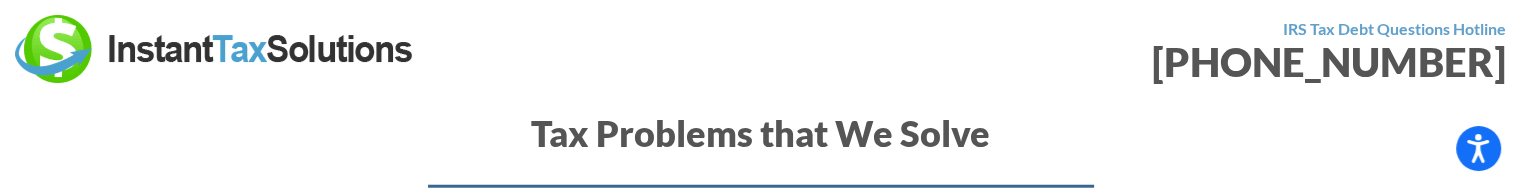 click at bounding box center (215, 49) 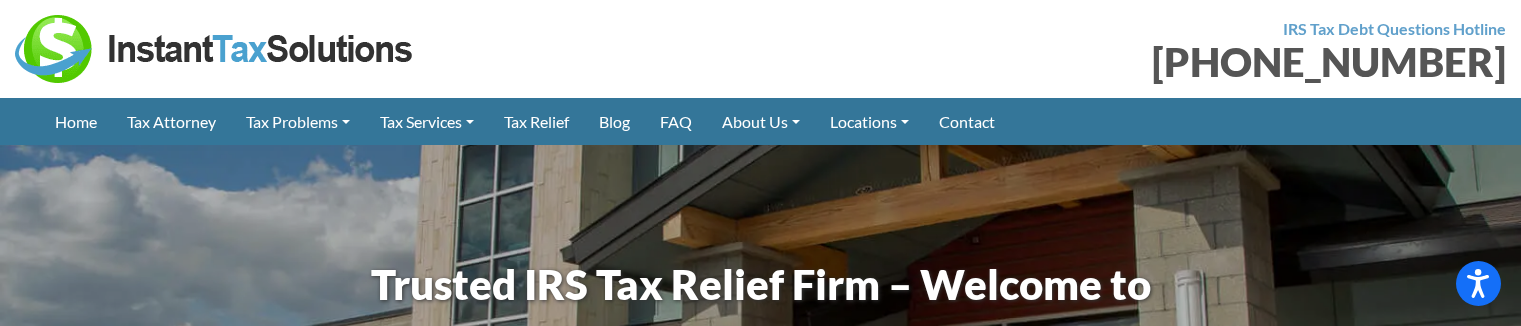 scroll, scrollTop: 0, scrollLeft: 0, axis: both 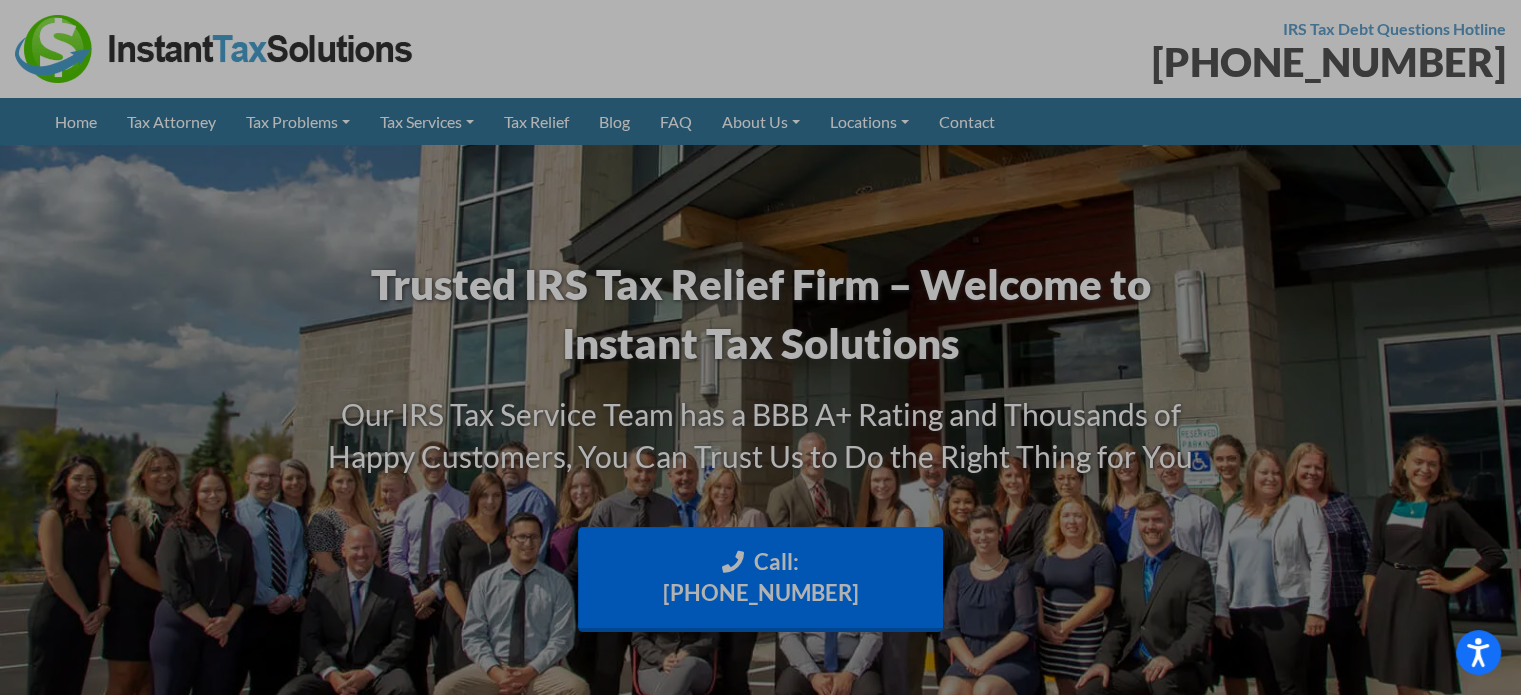 click at bounding box center [760, 443] 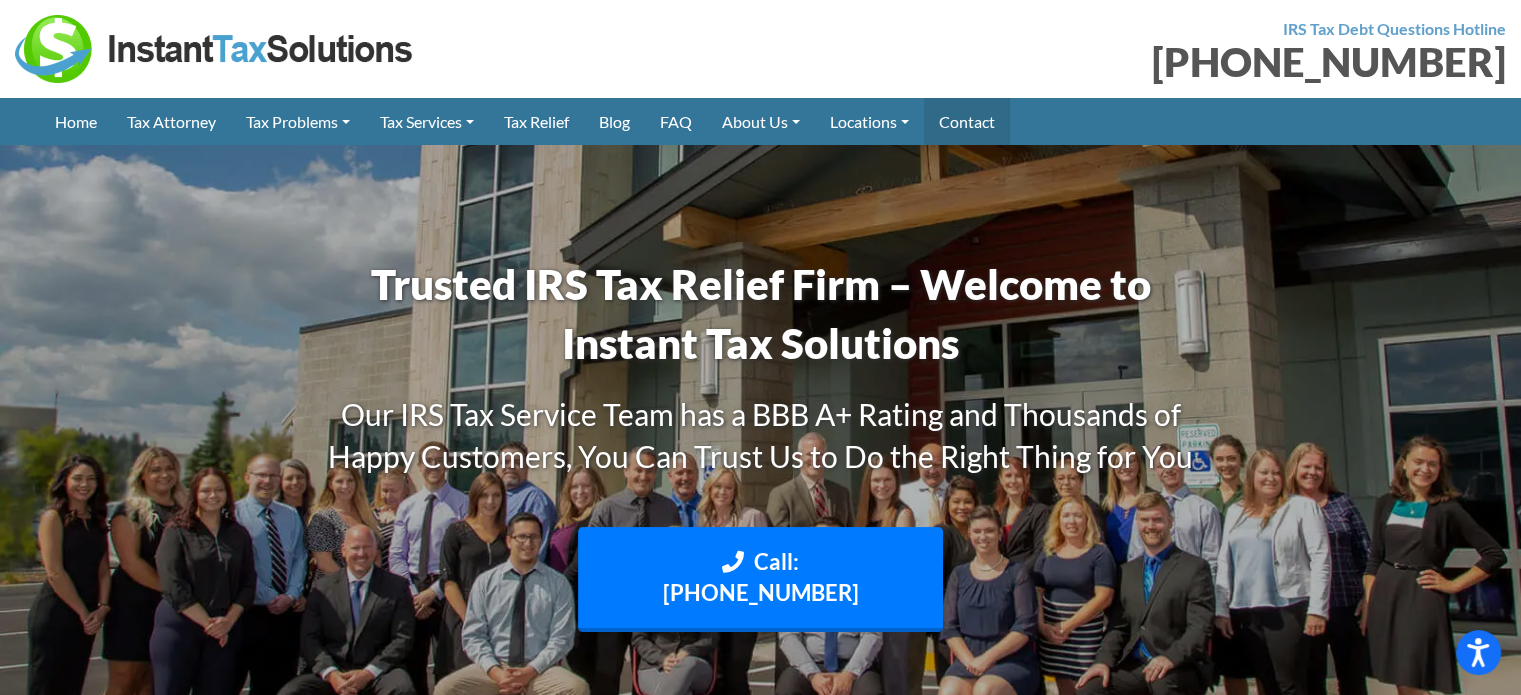 click on "Contact" at bounding box center (967, 121) 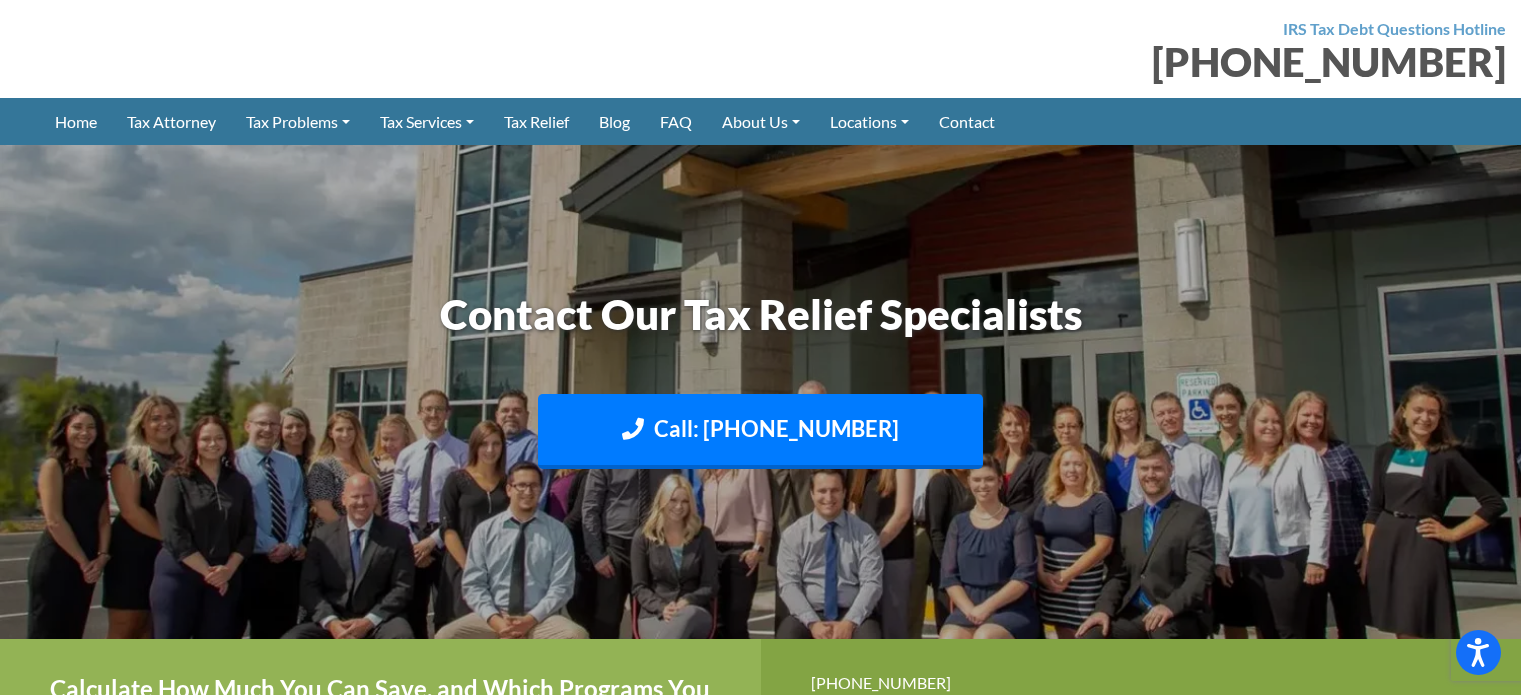 scroll, scrollTop: 0, scrollLeft: 0, axis: both 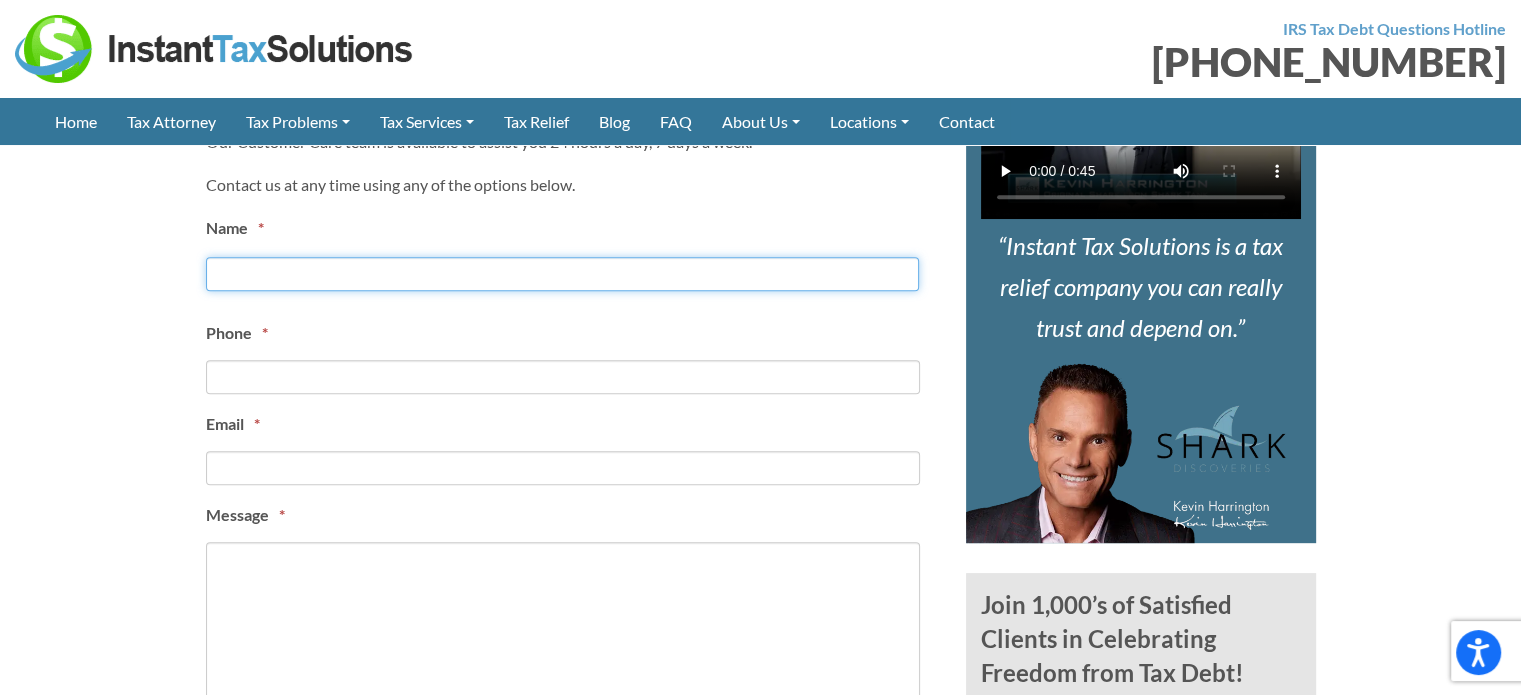 click on "First" at bounding box center [562, 274] 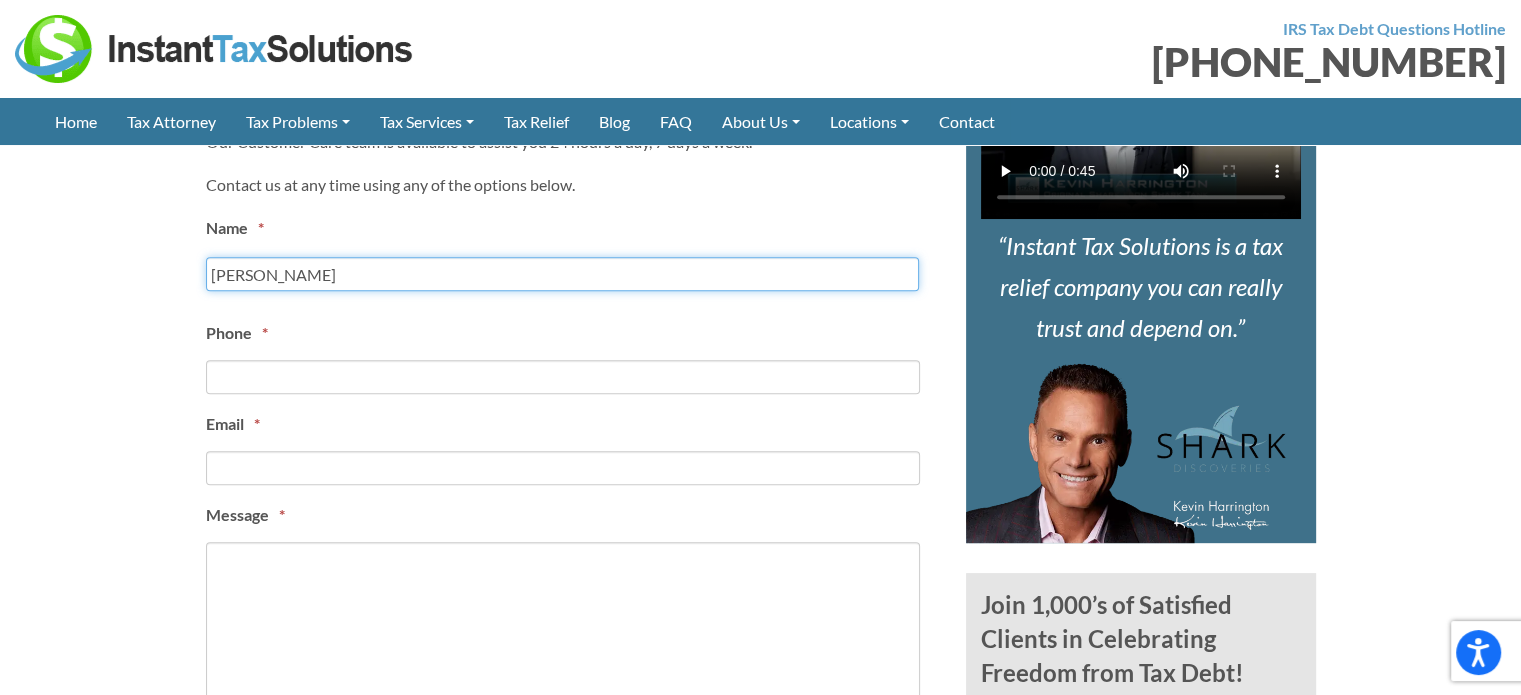 type on "JW Dev" 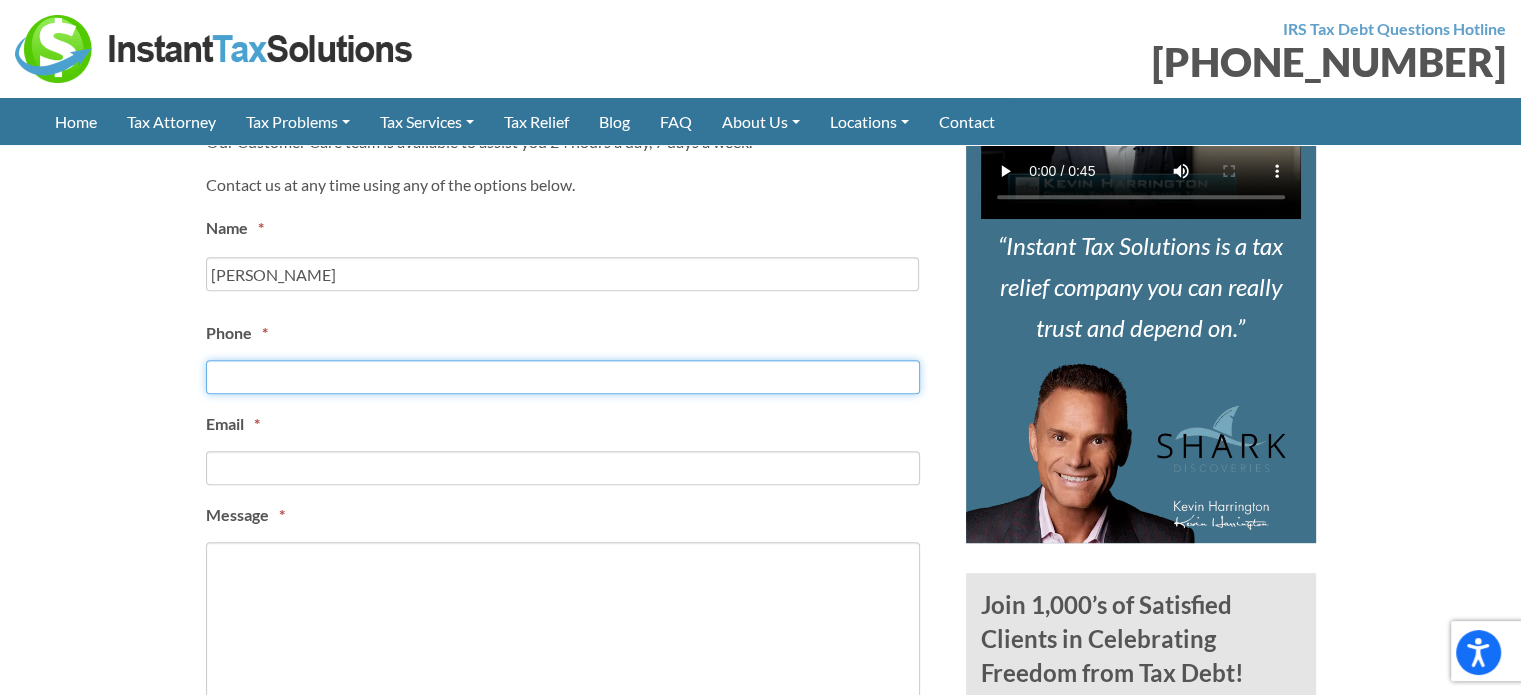 type on "(___) ___-____" 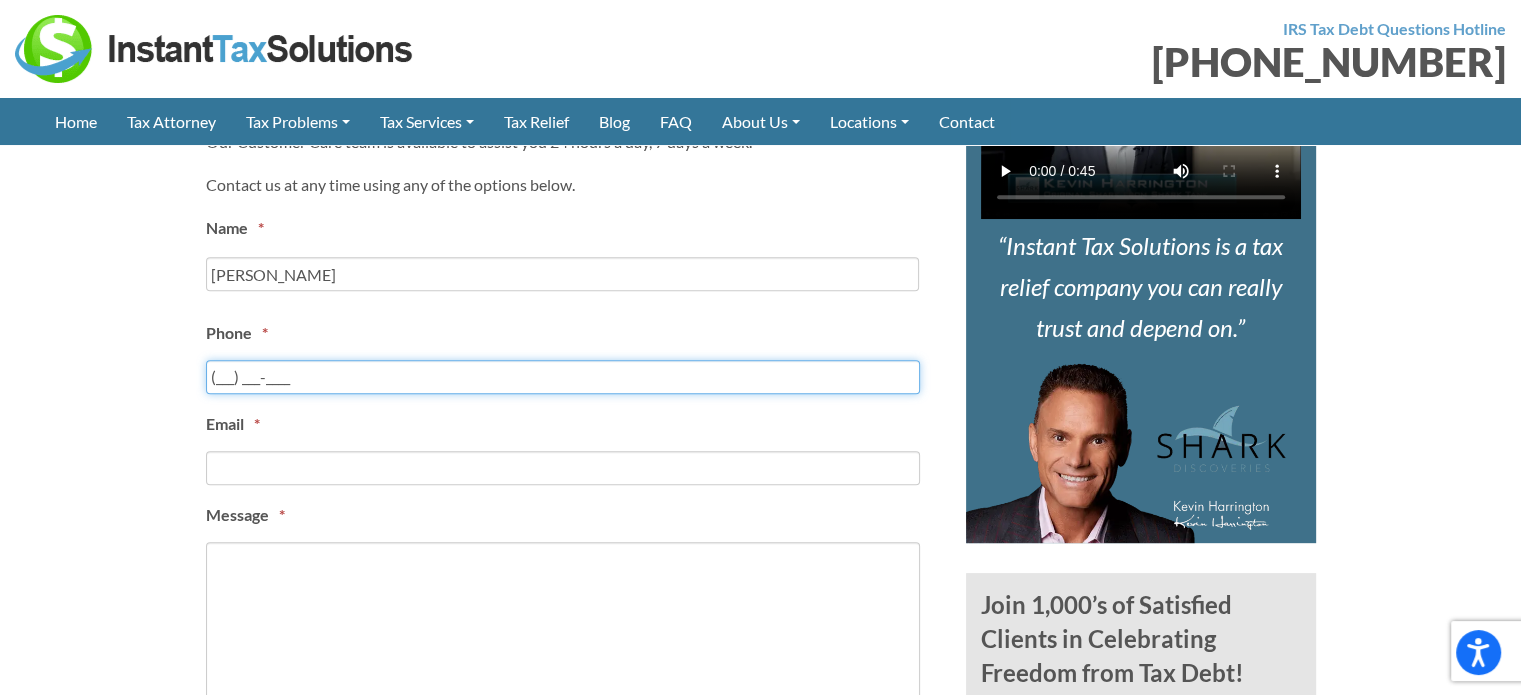 click on "(___) ___-____" at bounding box center [563, 377] 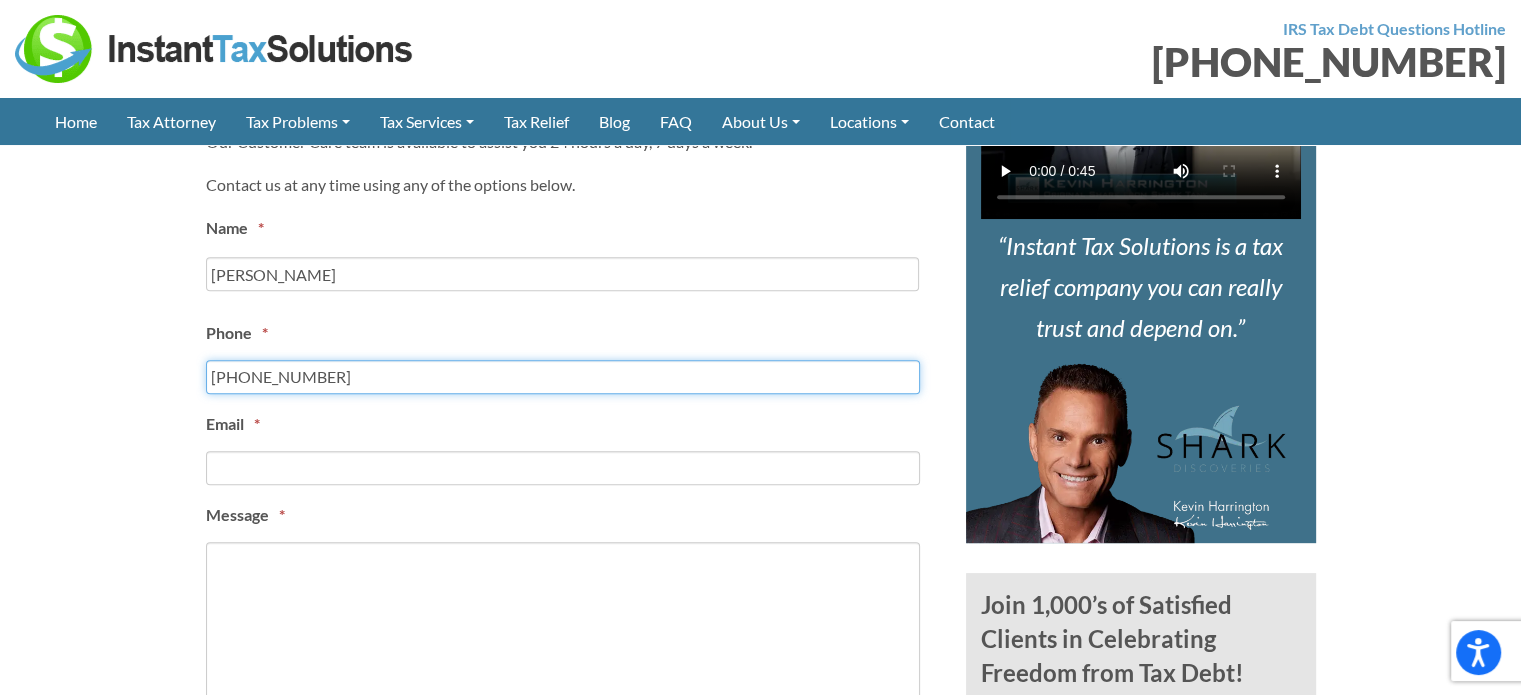 type on "(470) 264-4875" 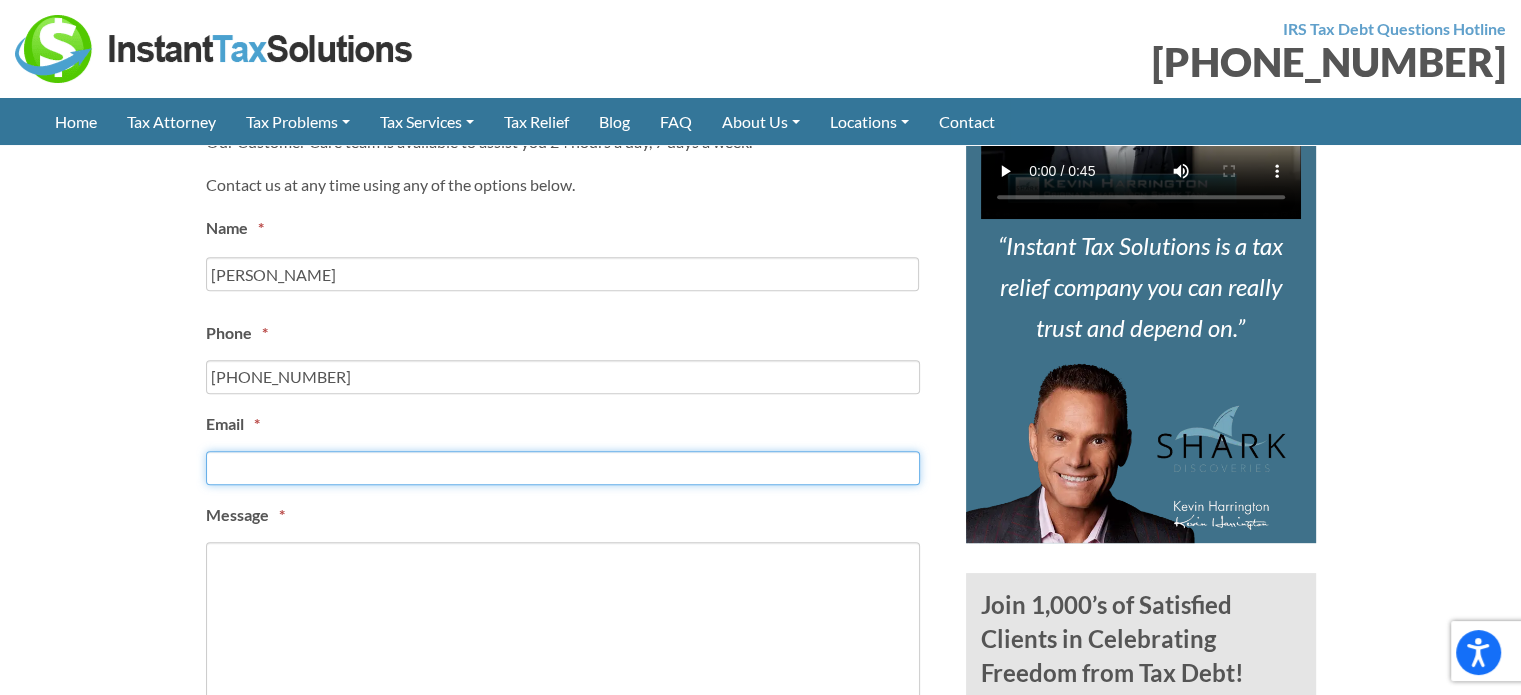 click on "Email *" at bounding box center [563, 468] 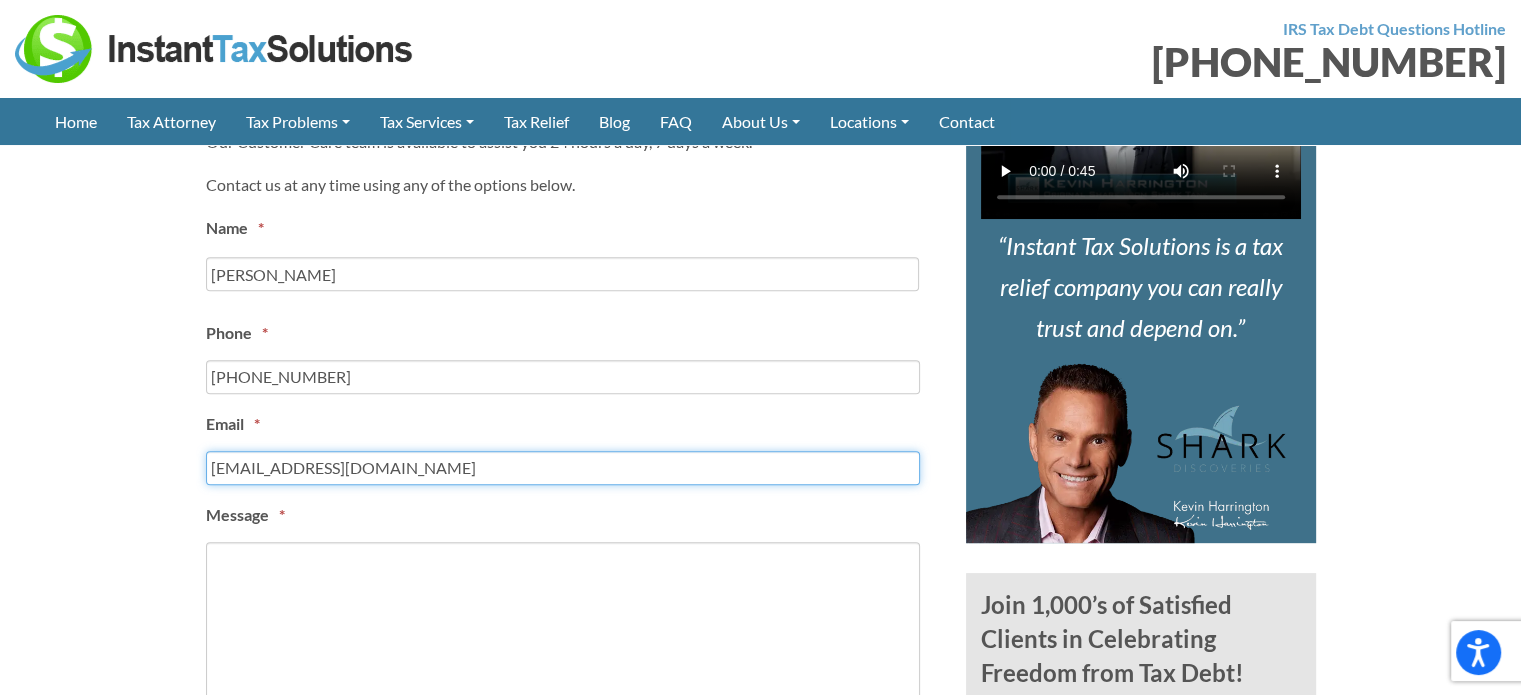 type on "jwdmseo@gmail.com" 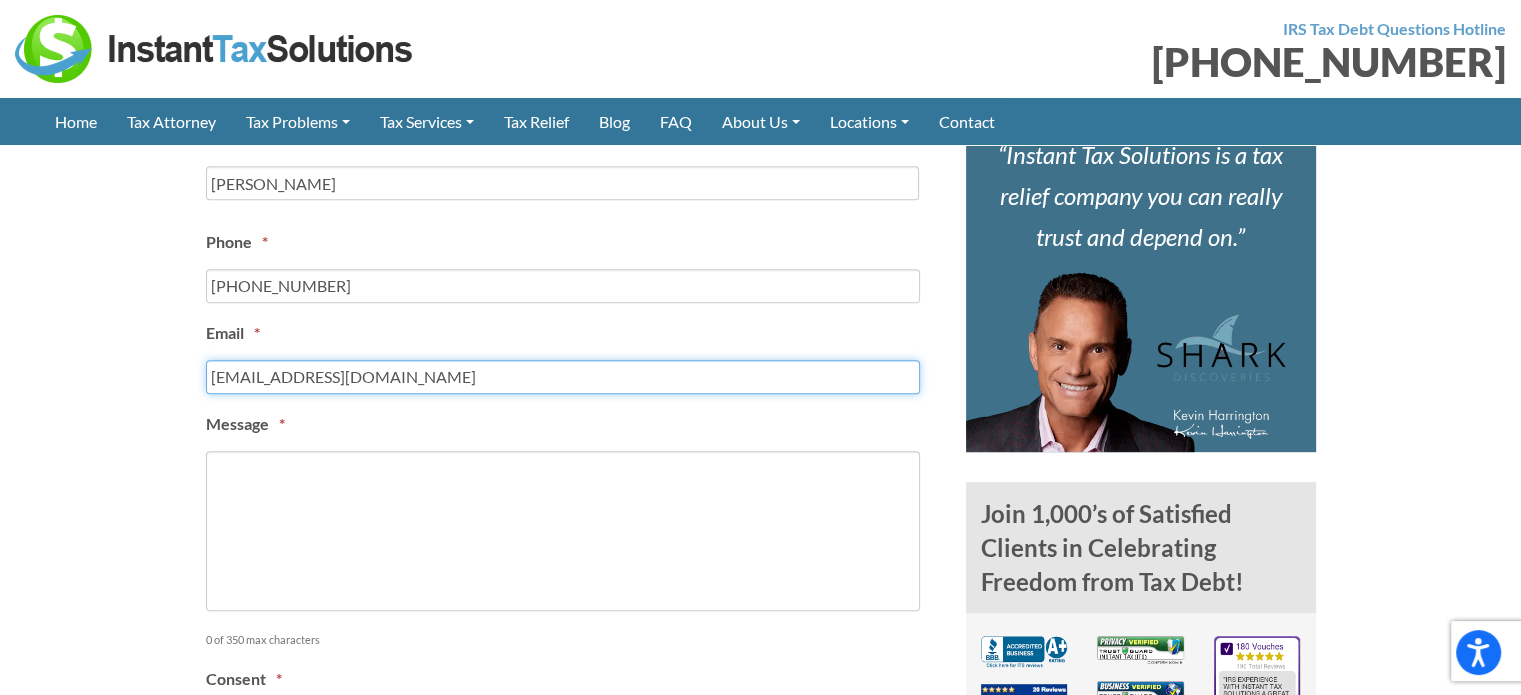 scroll, scrollTop: 1000, scrollLeft: 0, axis: vertical 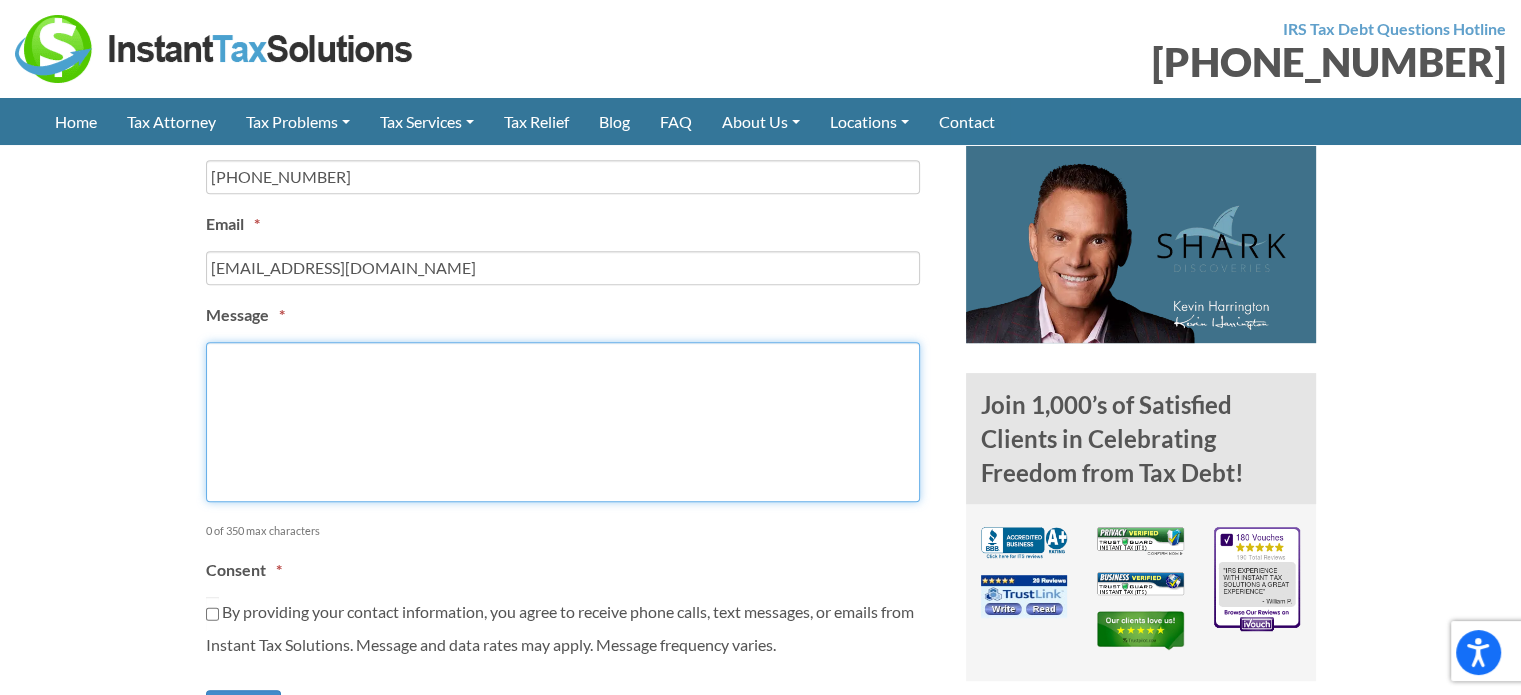 click on "Message *" at bounding box center [563, 422] 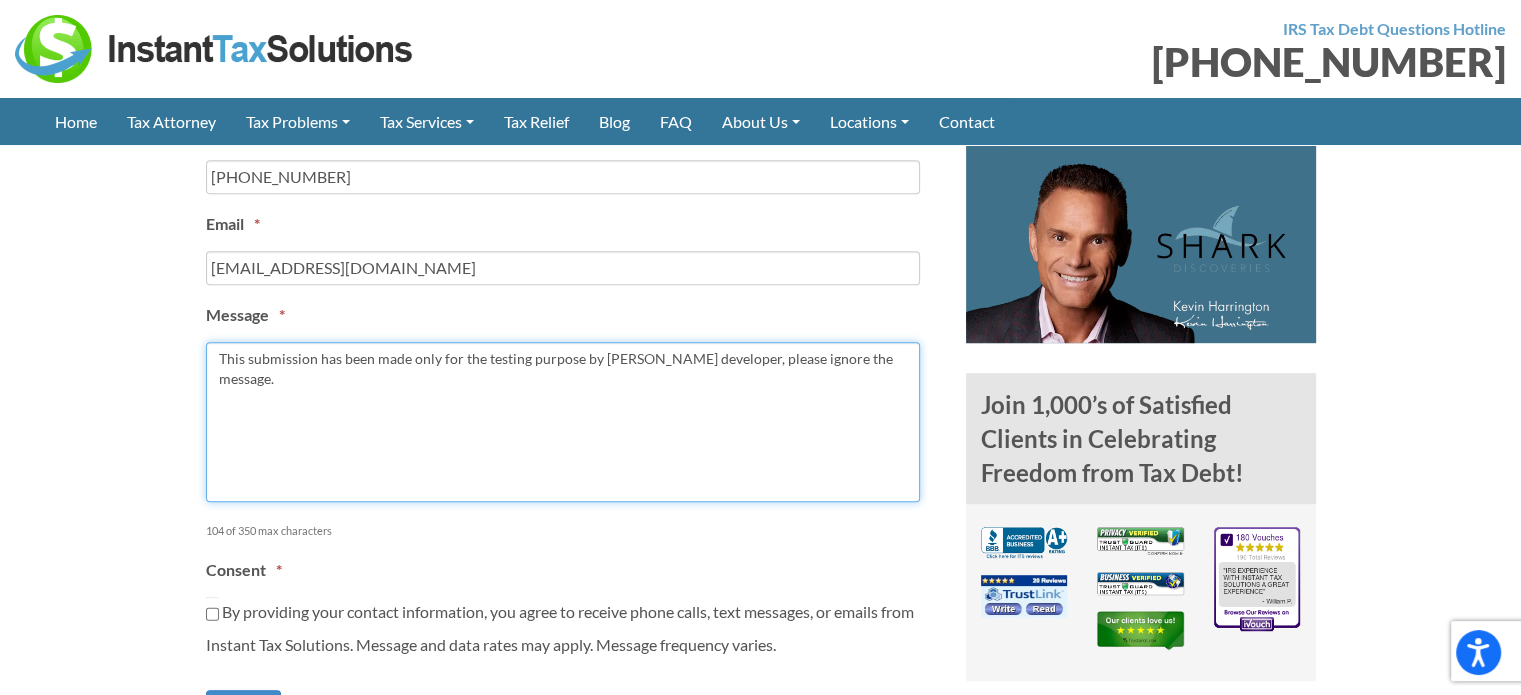 type on "This submission has been made only for the testing purpose by JWDM developer, please ignore the message." 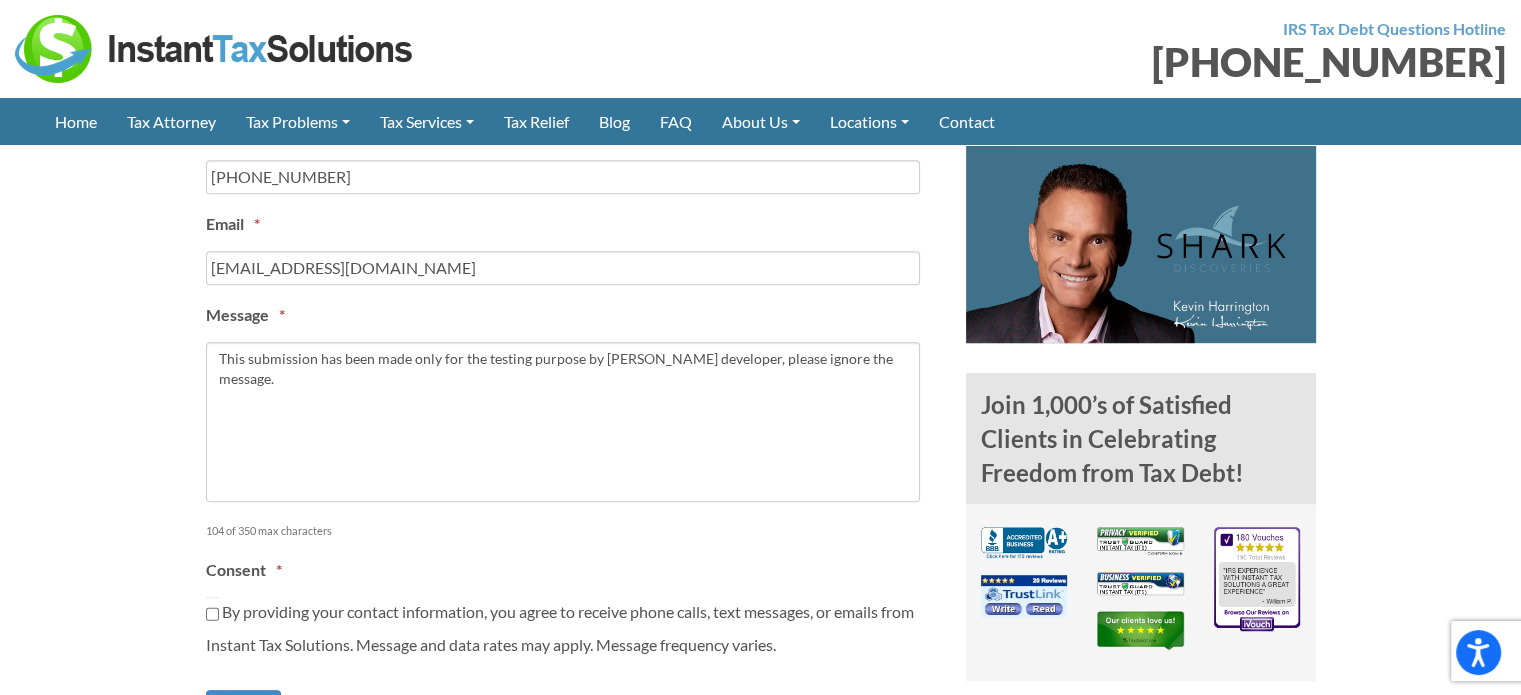 click on "Contact Us Contact Our Tax Relief Specialists
Our Customer Care team is available to assist you 24 hours a day, 7 days a week.
Contact us at any time using any of the options below.
Name *
JW Dev
First
Phone * (470) 264-4875 Email *
jwdmseo@gmail.com
Message * This submission has been made only for the testing purpose by JWDM developer, please ignore the message. 104 of 350 max characters Consent *   CAPTCHA
Submit" at bounding box center [760, 601] 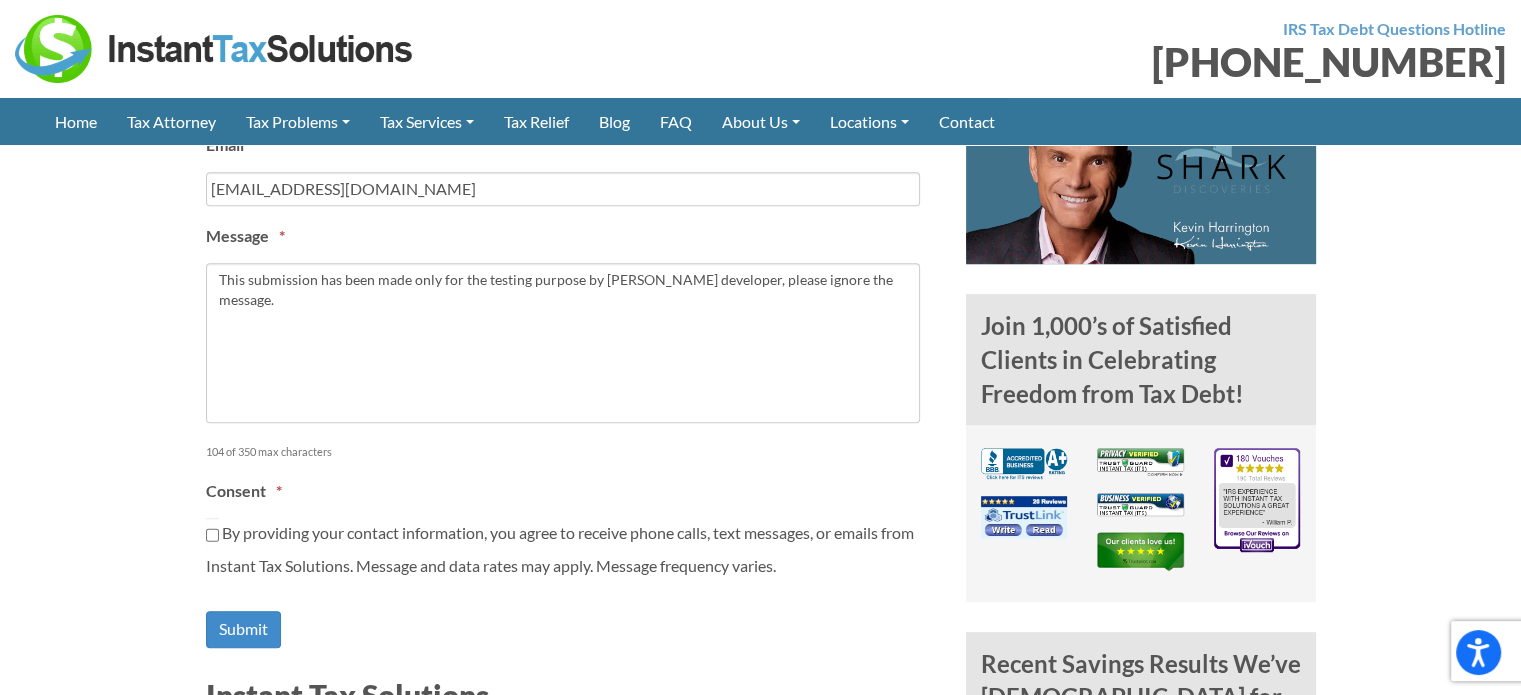 scroll, scrollTop: 1200, scrollLeft: 0, axis: vertical 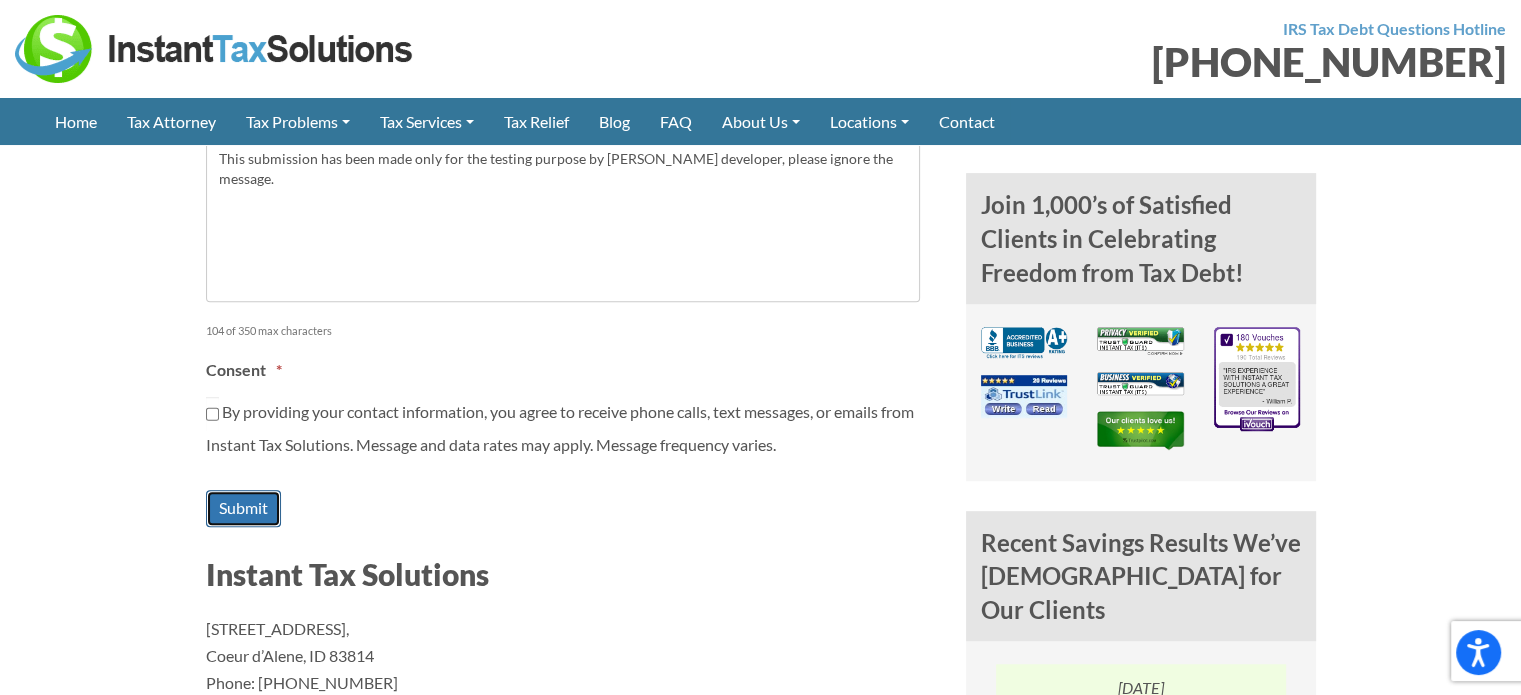 click on "Submit" at bounding box center [243, 508] 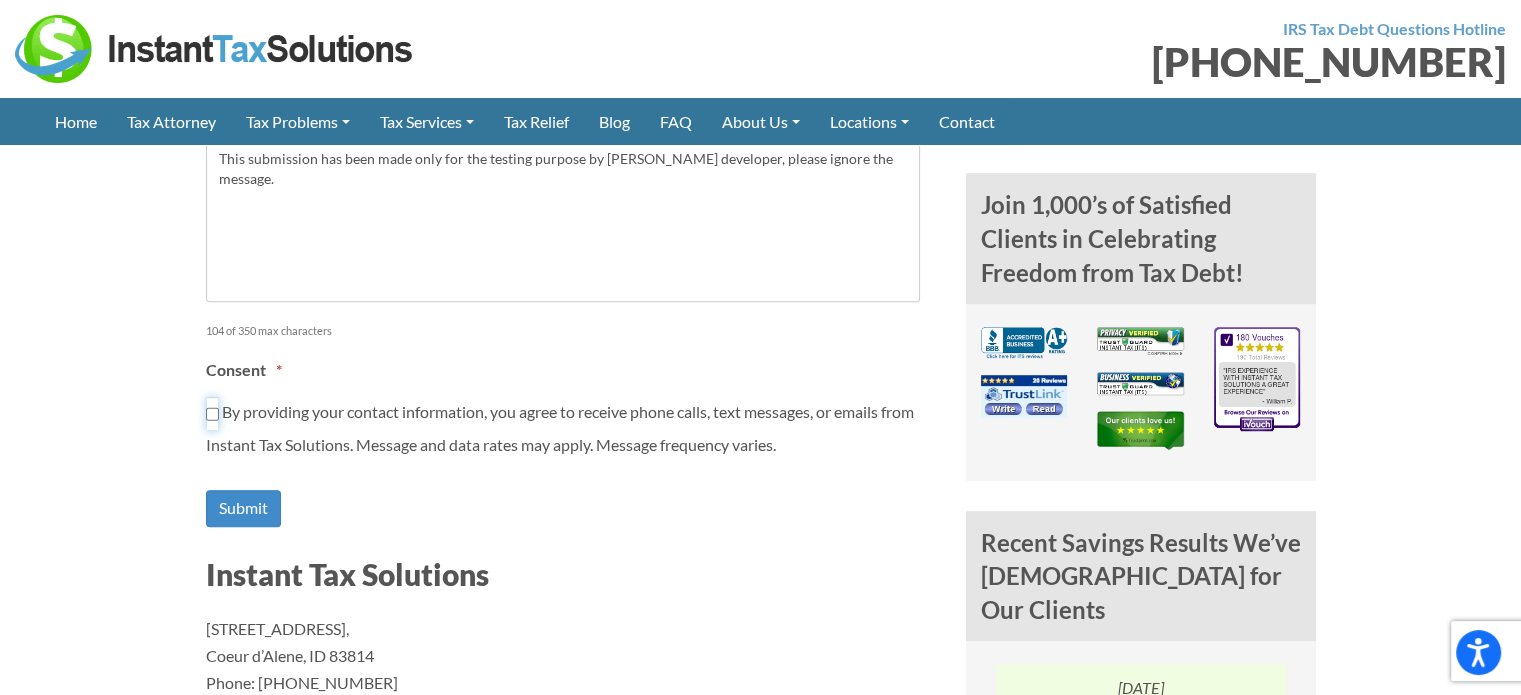 click on "By providing your contact information, you agree to receive phone calls, text messages, or emails from Instant Tax Solutions. Message and data rates may apply. Message frequency varies." at bounding box center (212, 414) 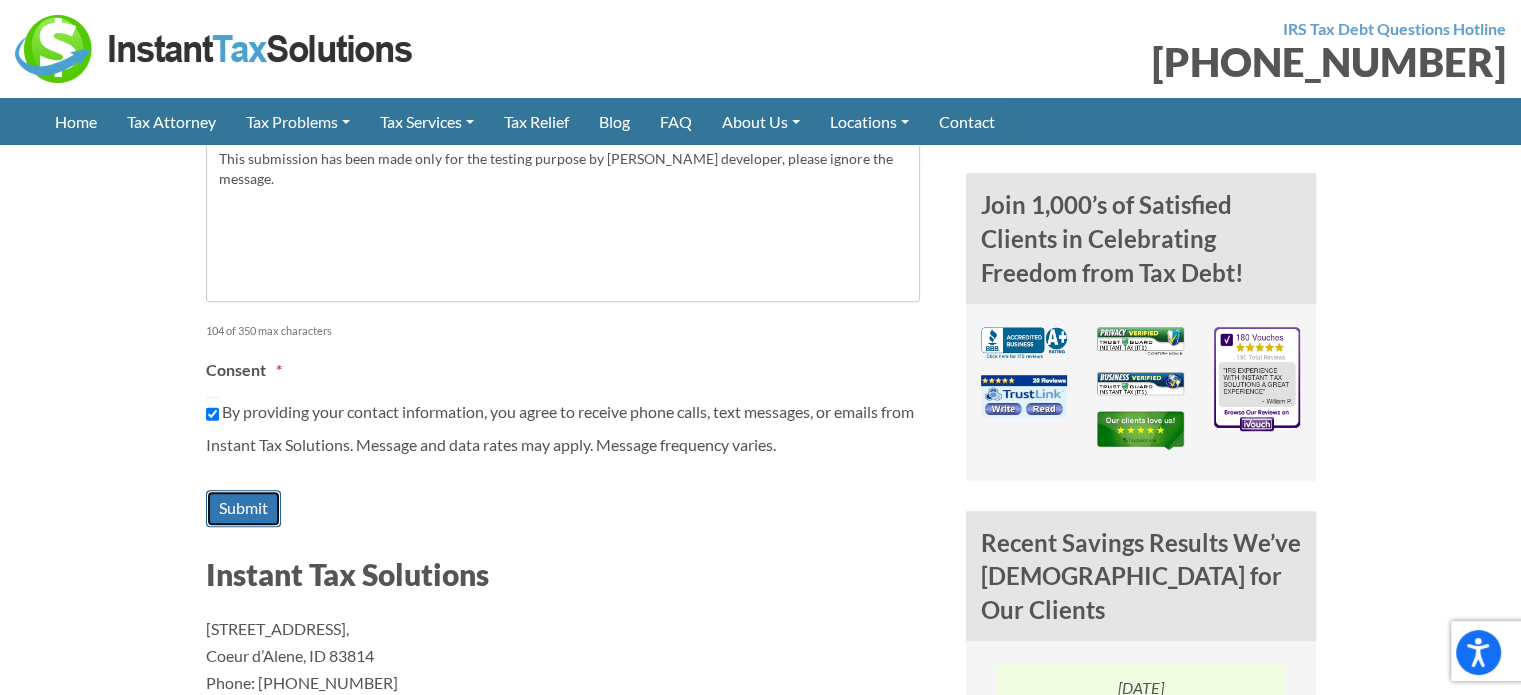 click on "Submit" at bounding box center (243, 508) 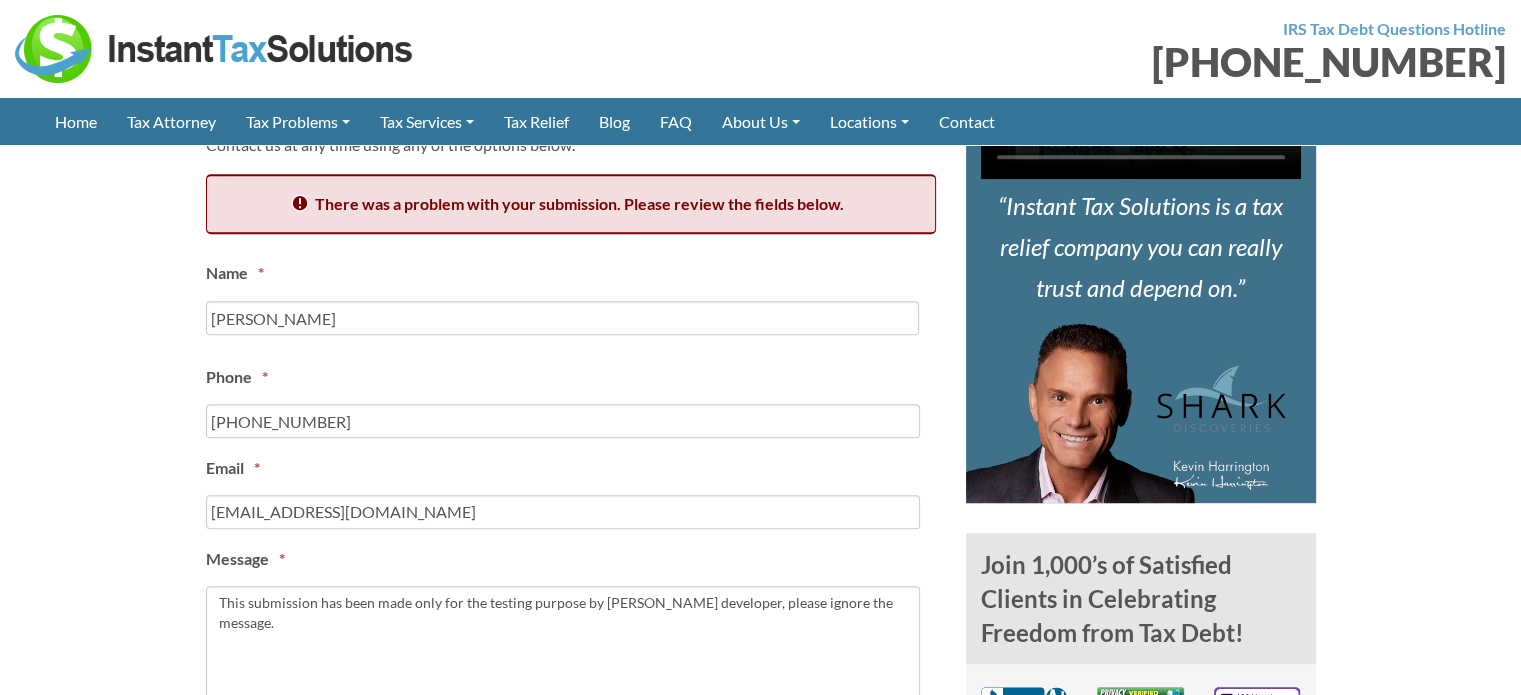 scroll, scrollTop: 0, scrollLeft: 0, axis: both 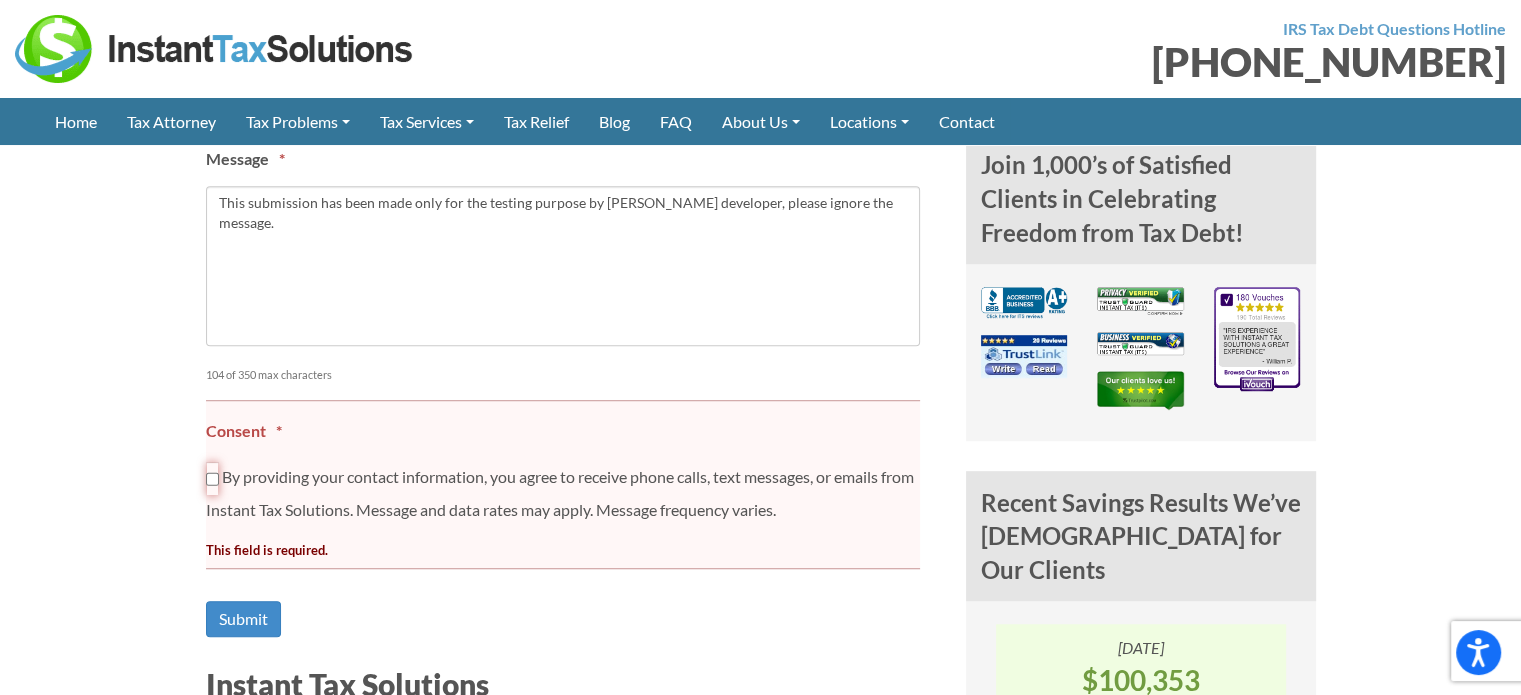 click on "By providing your contact information, you agree to receive phone calls, text messages, or emails from Instant Tax Solutions. Message and data rates may apply. Message frequency varies." at bounding box center (212, 479) 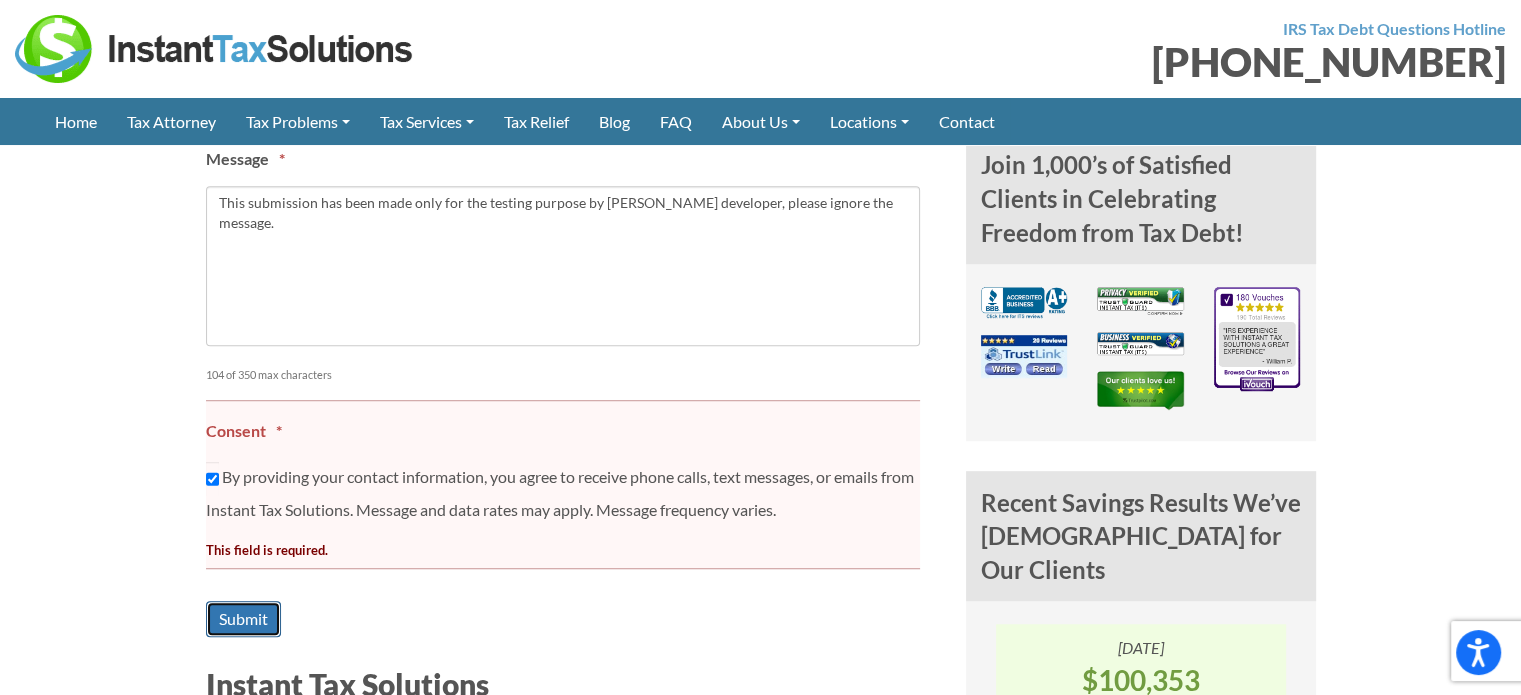 click on "Submit" at bounding box center (243, 619) 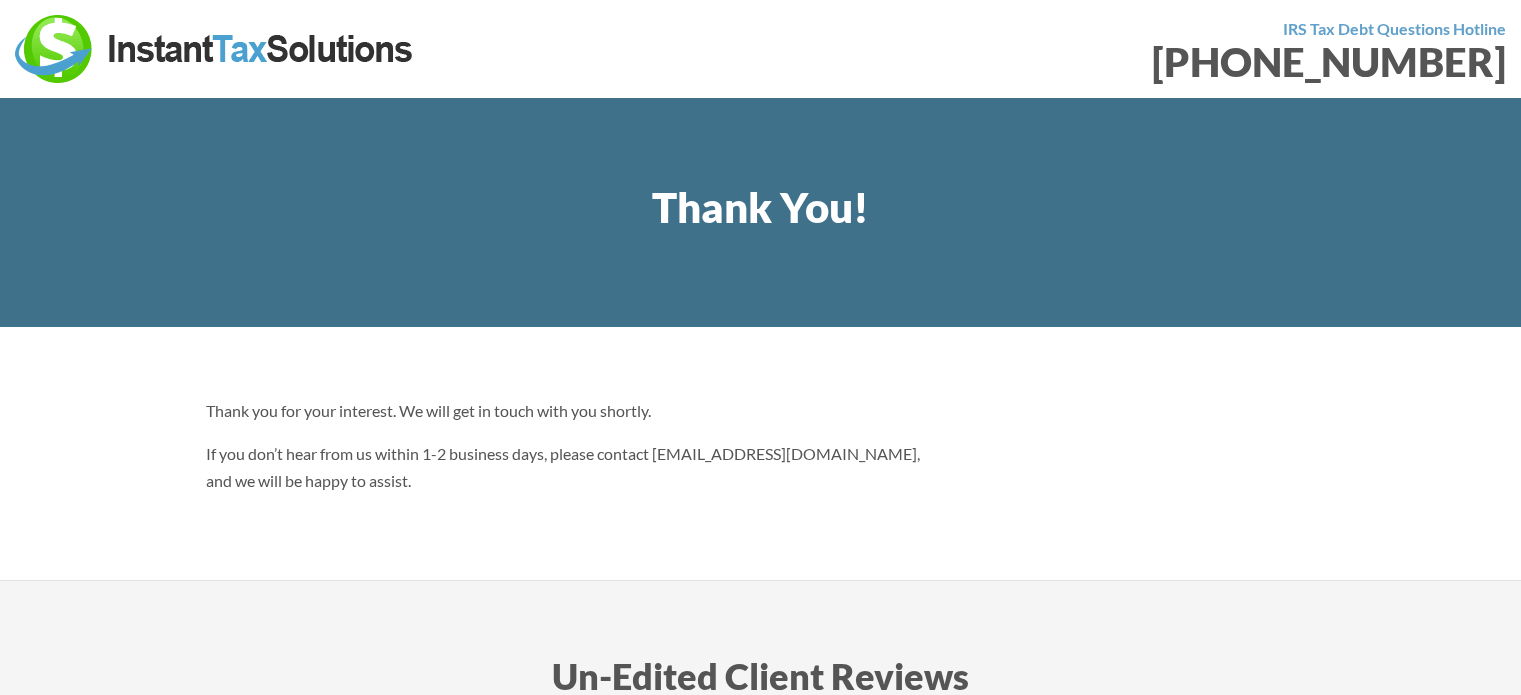 scroll, scrollTop: 0, scrollLeft: 0, axis: both 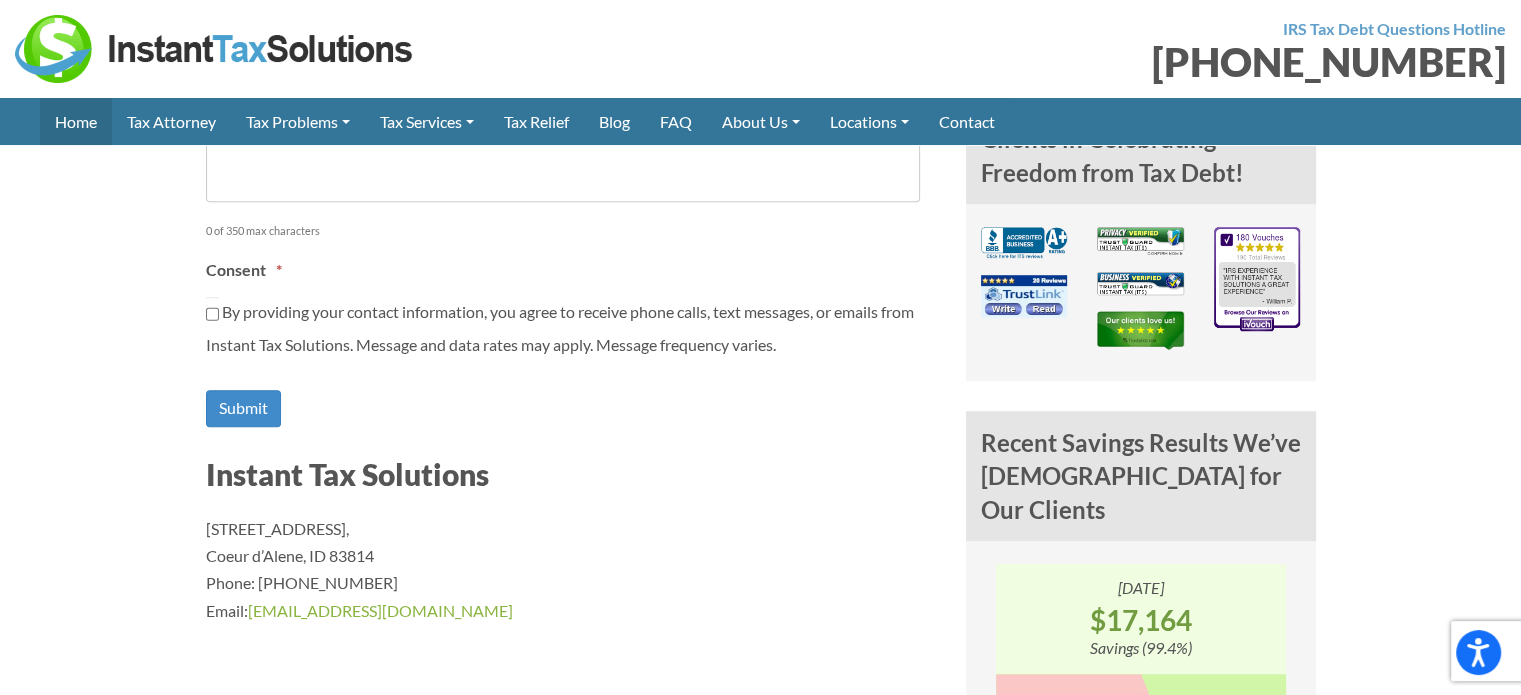 click on "Home" at bounding box center [76, 121] 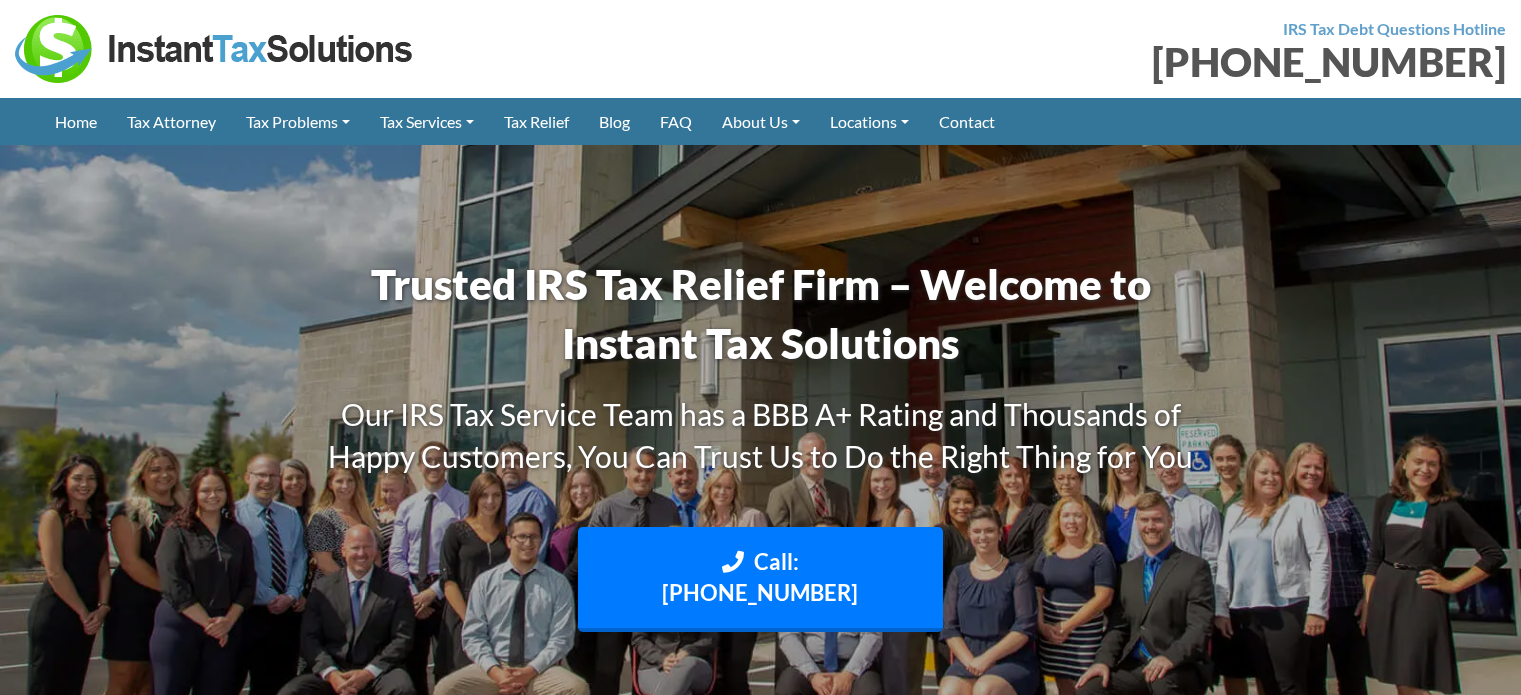 scroll, scrollTop: 0, scrollLeft: 0, axis: both 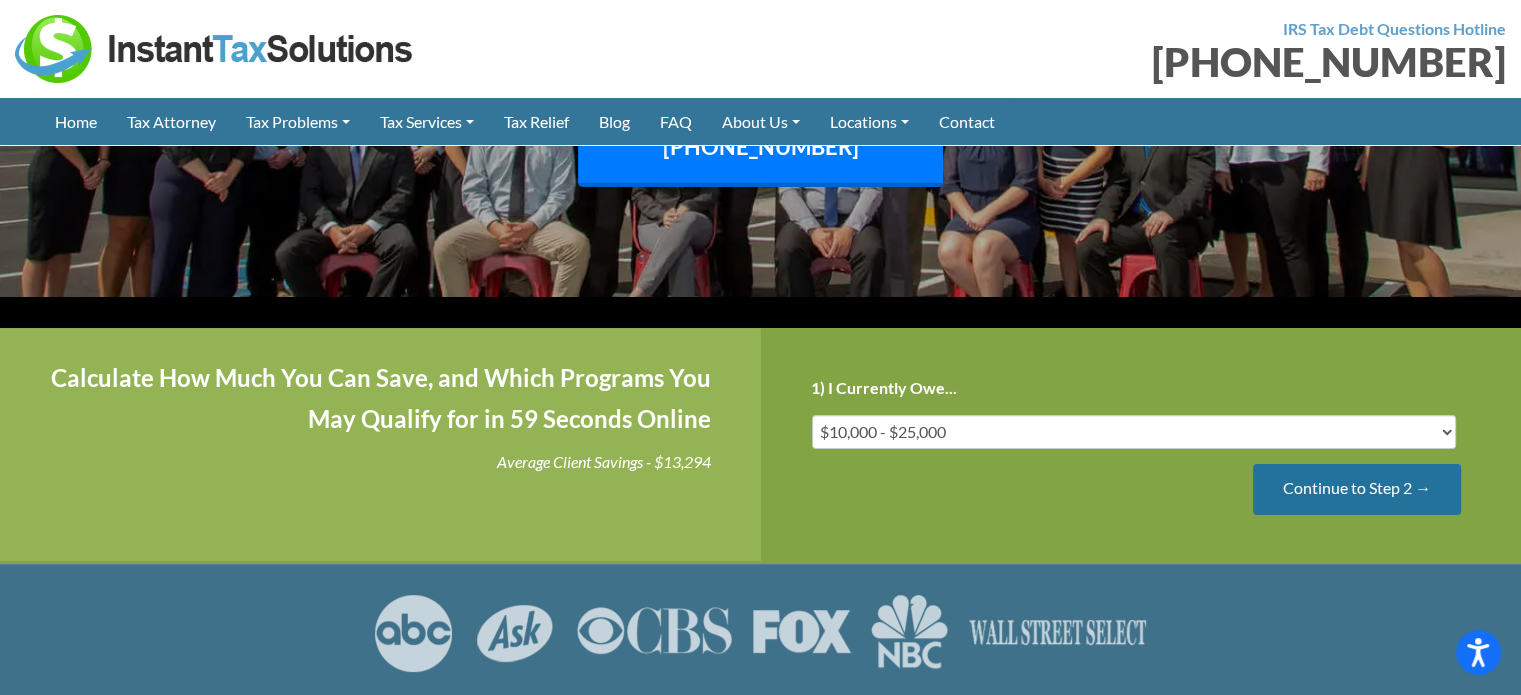 click on "Continue to Step 2 →" at bounding box center [1357, 489] 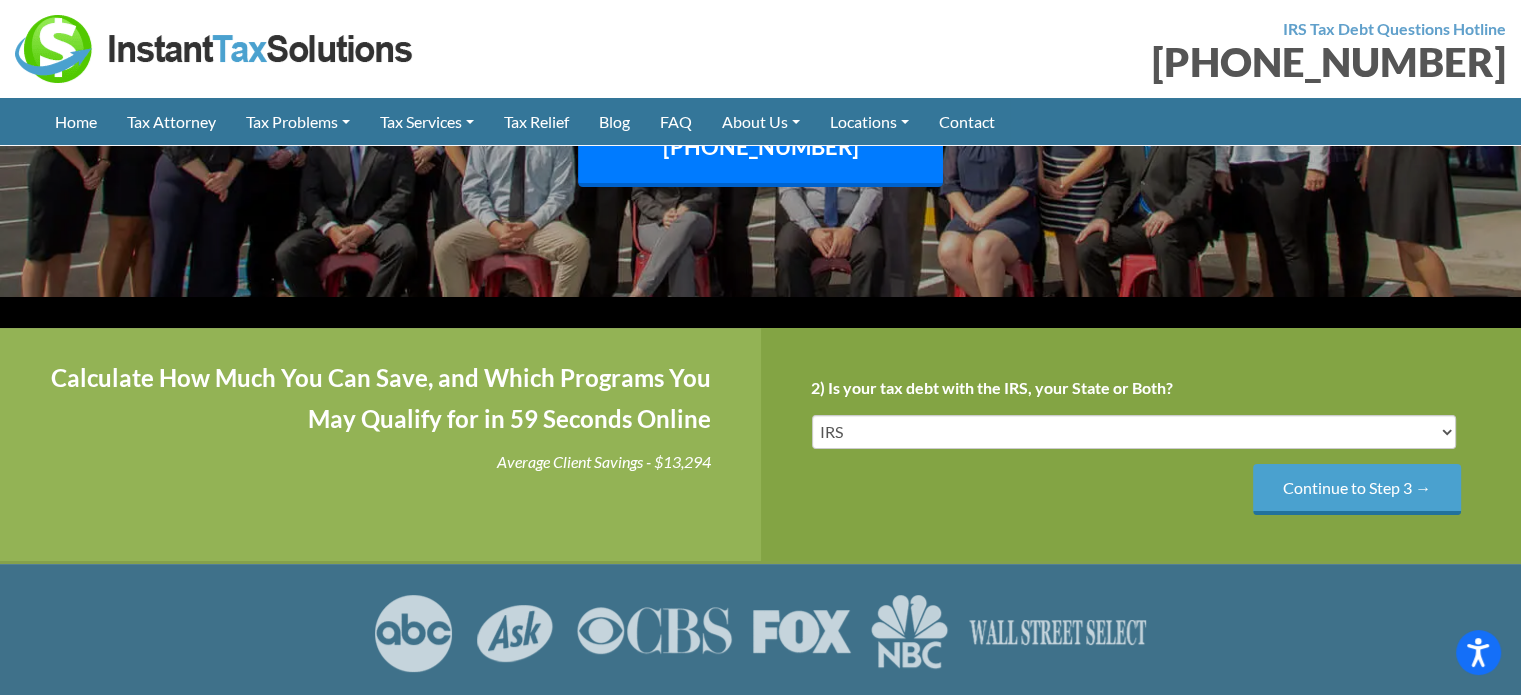 scroll, scrollTop: 0, scrollLeft: 0, axis: both 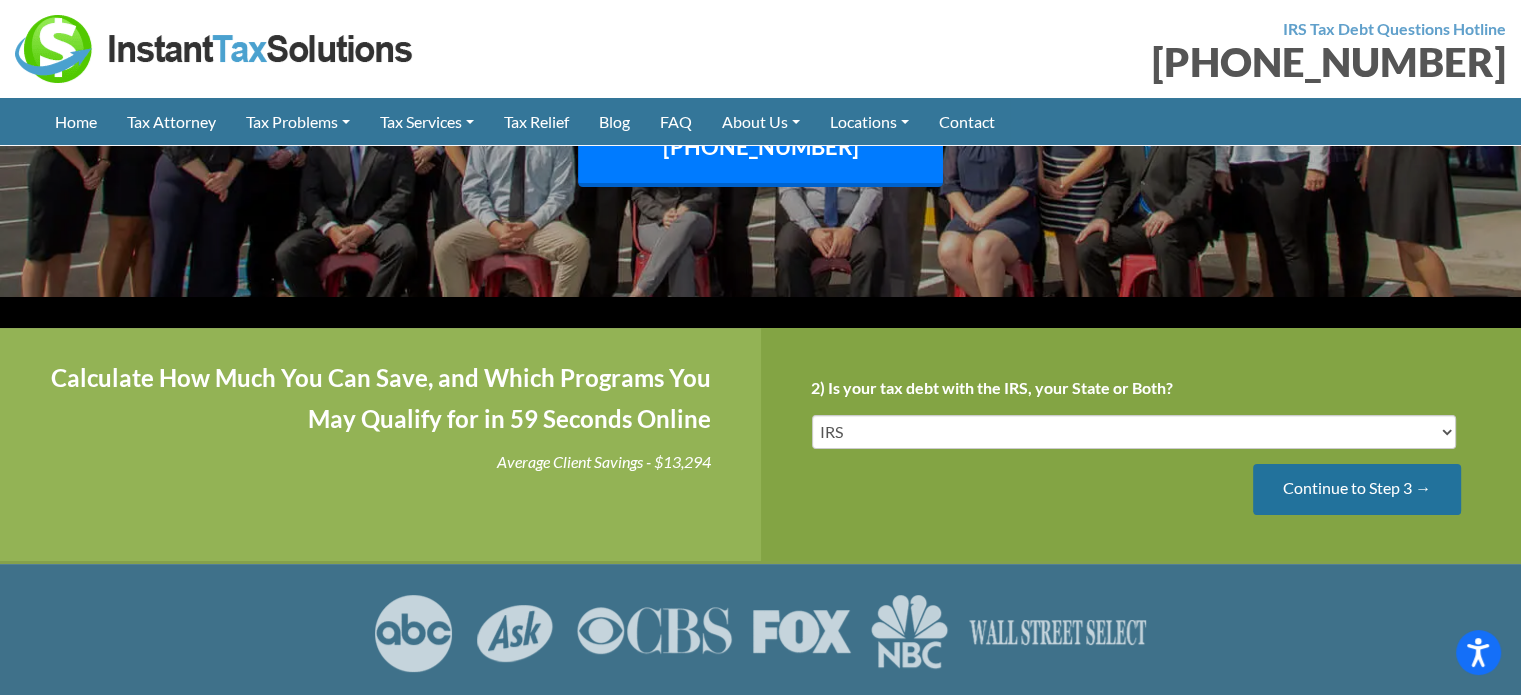 click on "Continue to Step 3 →" at bounding box center [1357, 489] 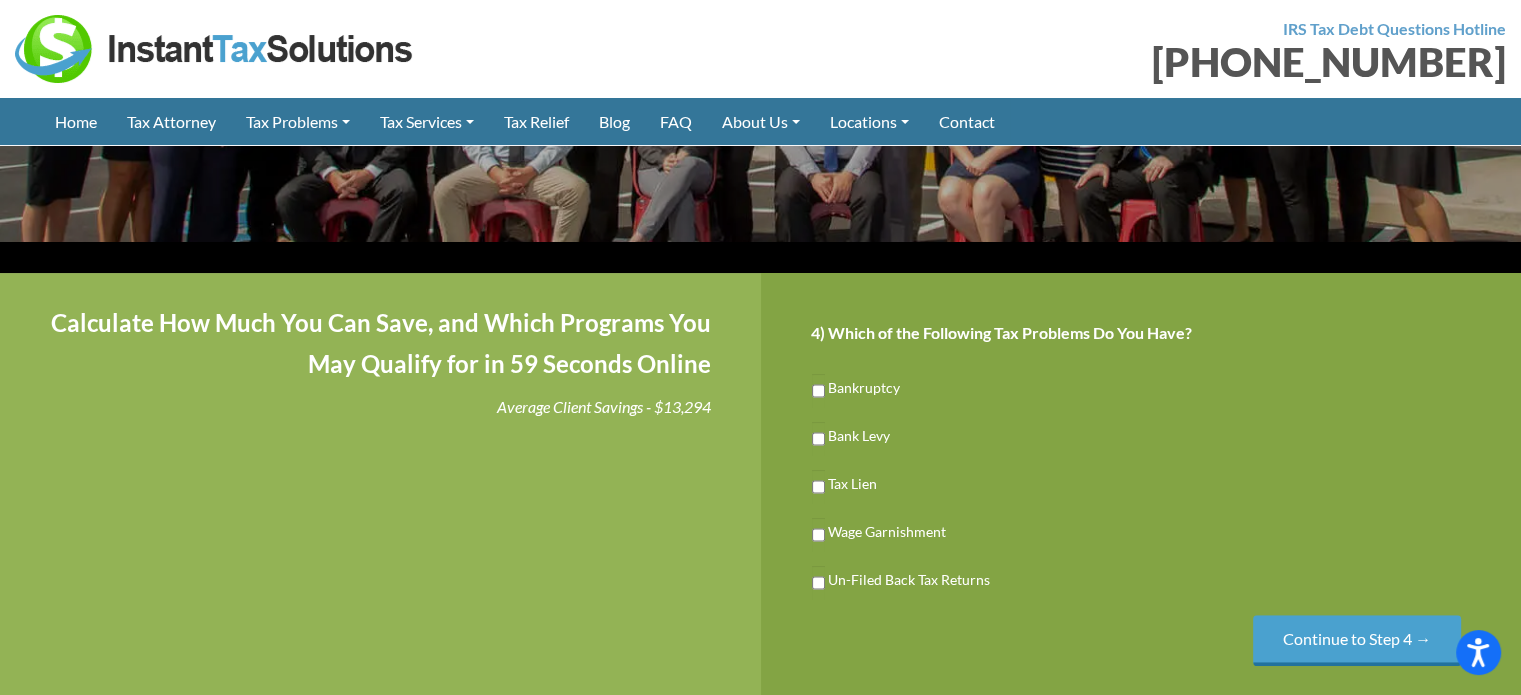 scroll, scrollTop: 400, scrollLeft: 0, axis: vertical 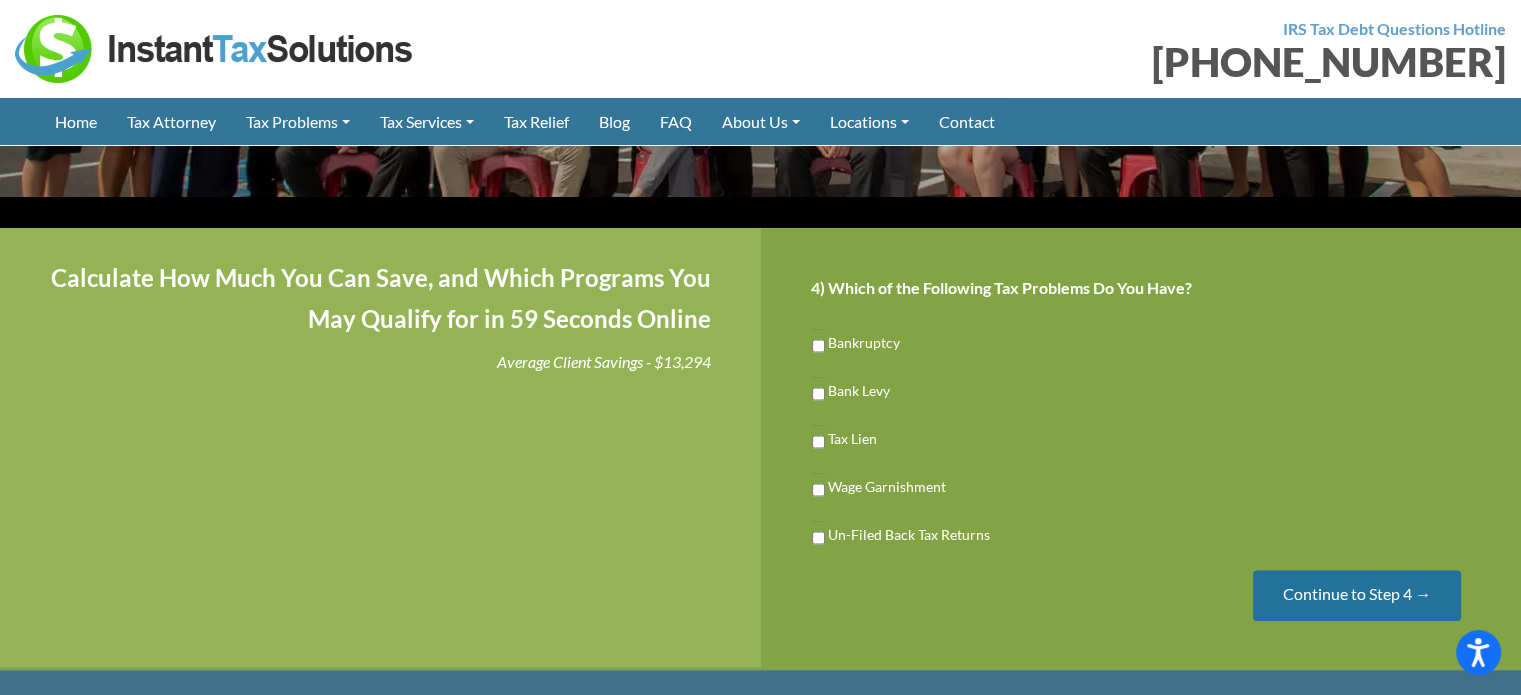 drag, startPoint x: 1303, startPoint y: 563, endPoint x: 1283, endPoint y: 564, distance: 20.024984 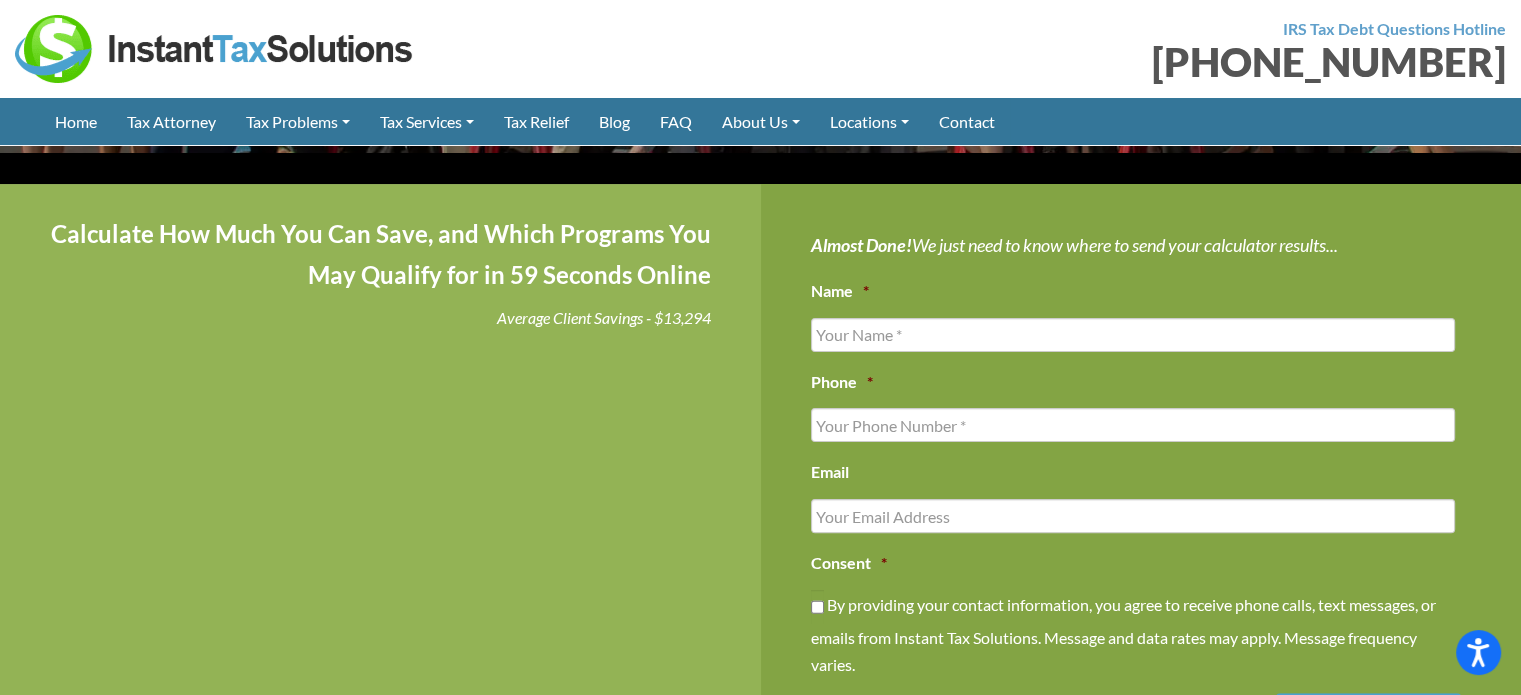 scroll, scrollTop: 400, scrollLeft: 0, axis: vertical 